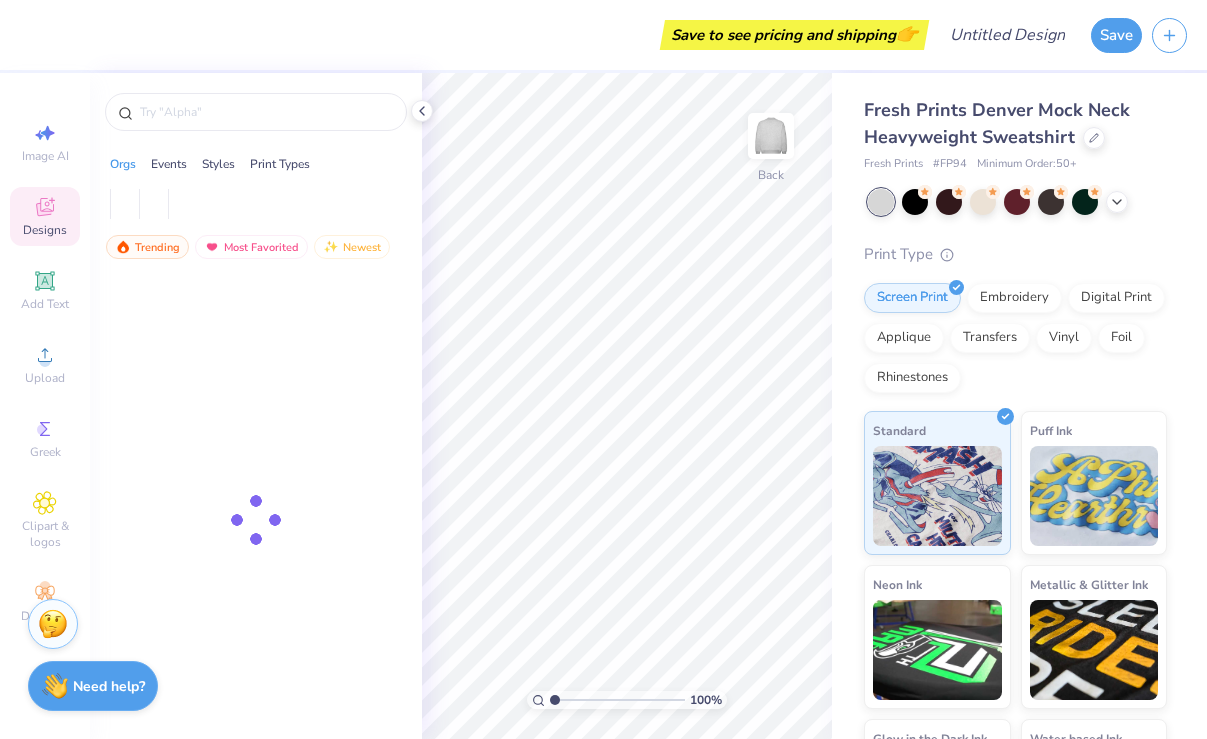 scroll, scrollTop: 0, scrollLeft: 0, axis: both 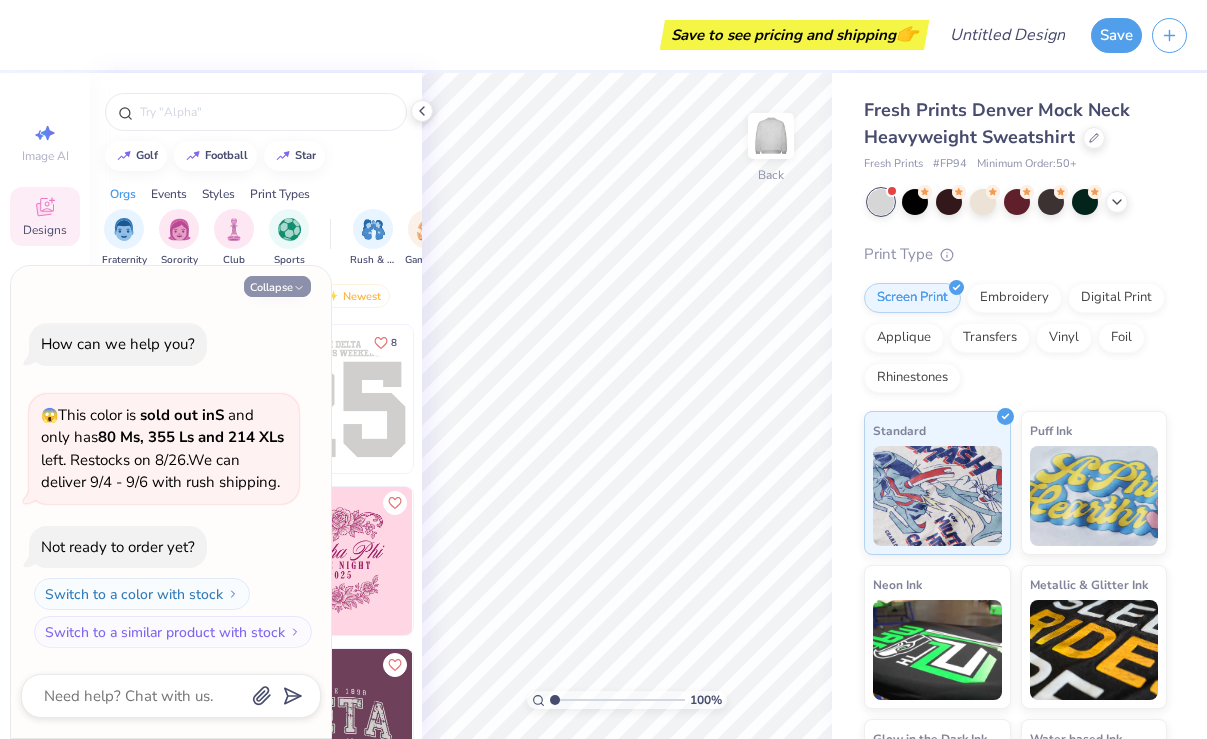 click on "Collapse" at bounding box center [277, 286] 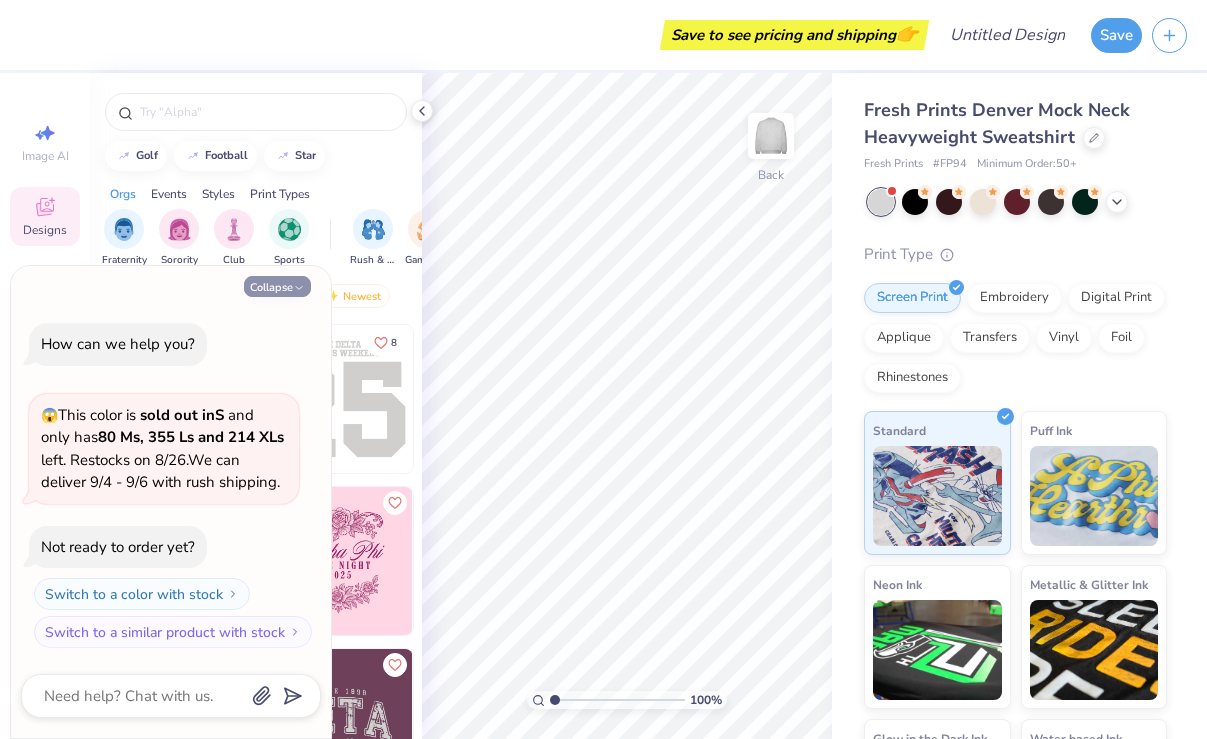 type on "x" 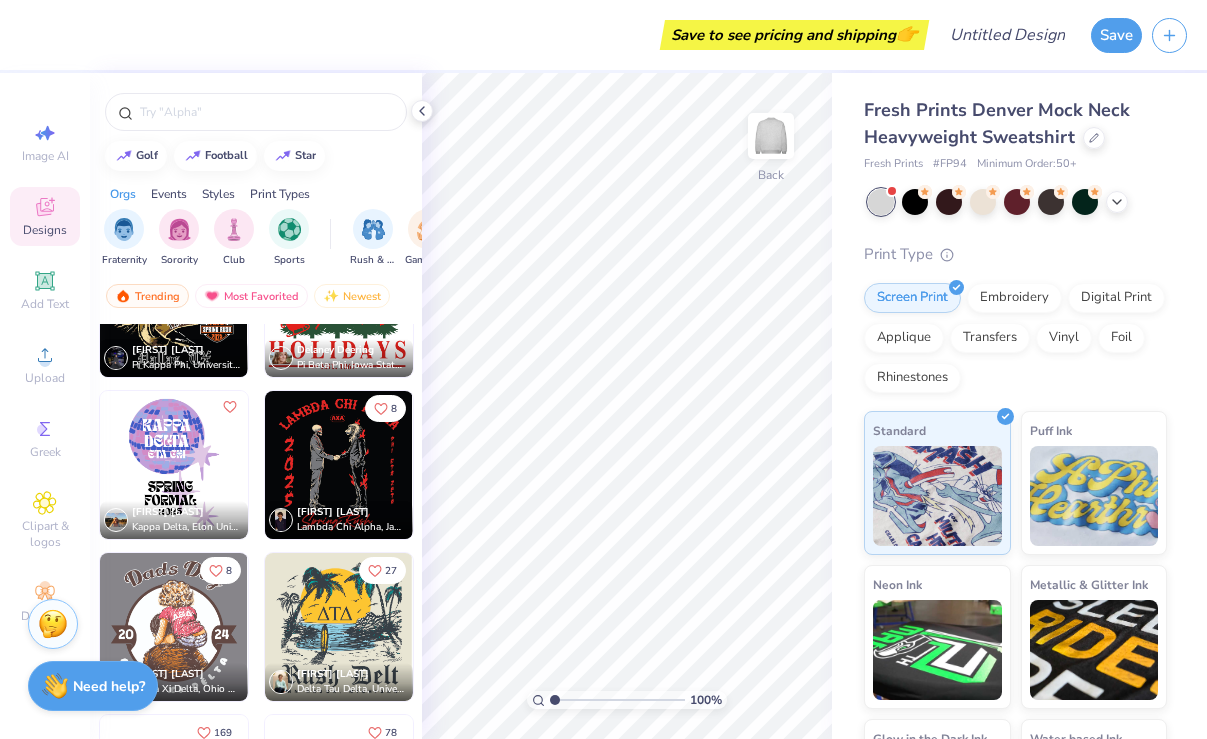 scroll, scrollTop: 2708, scrollLeft: 0, axis: vertical 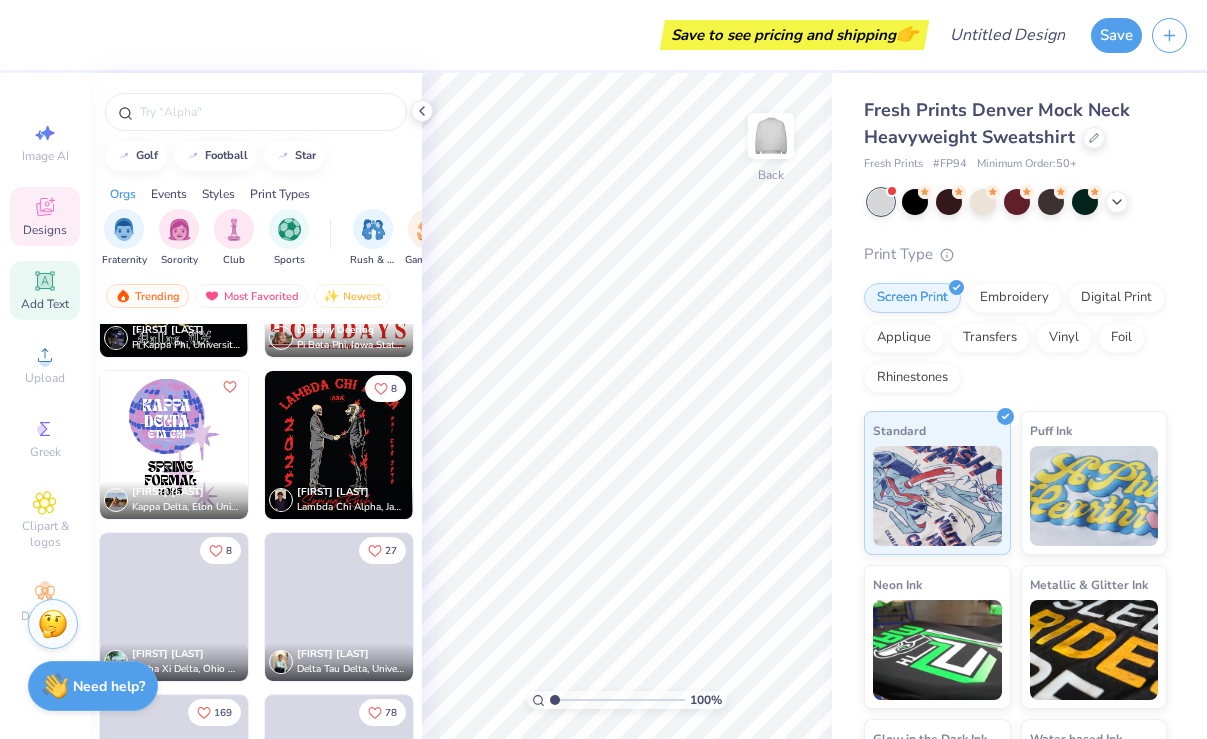 click 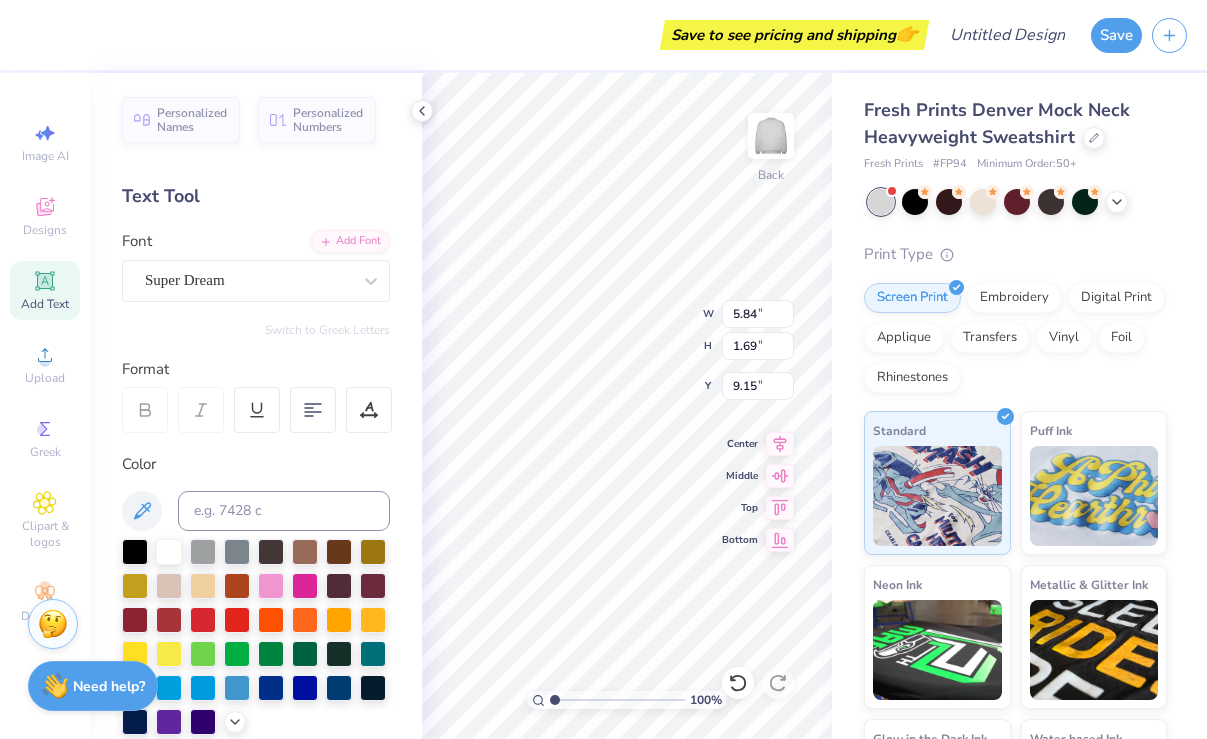 type on "T" 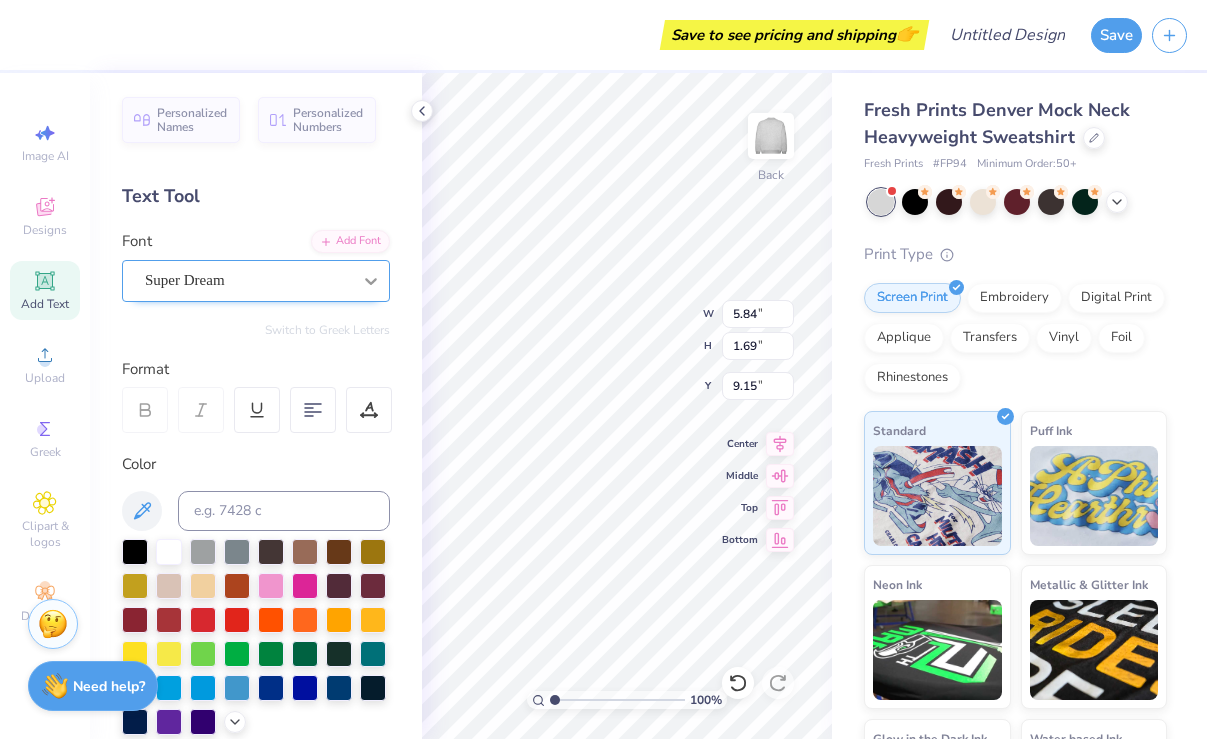 type on "DELTA ZETA" 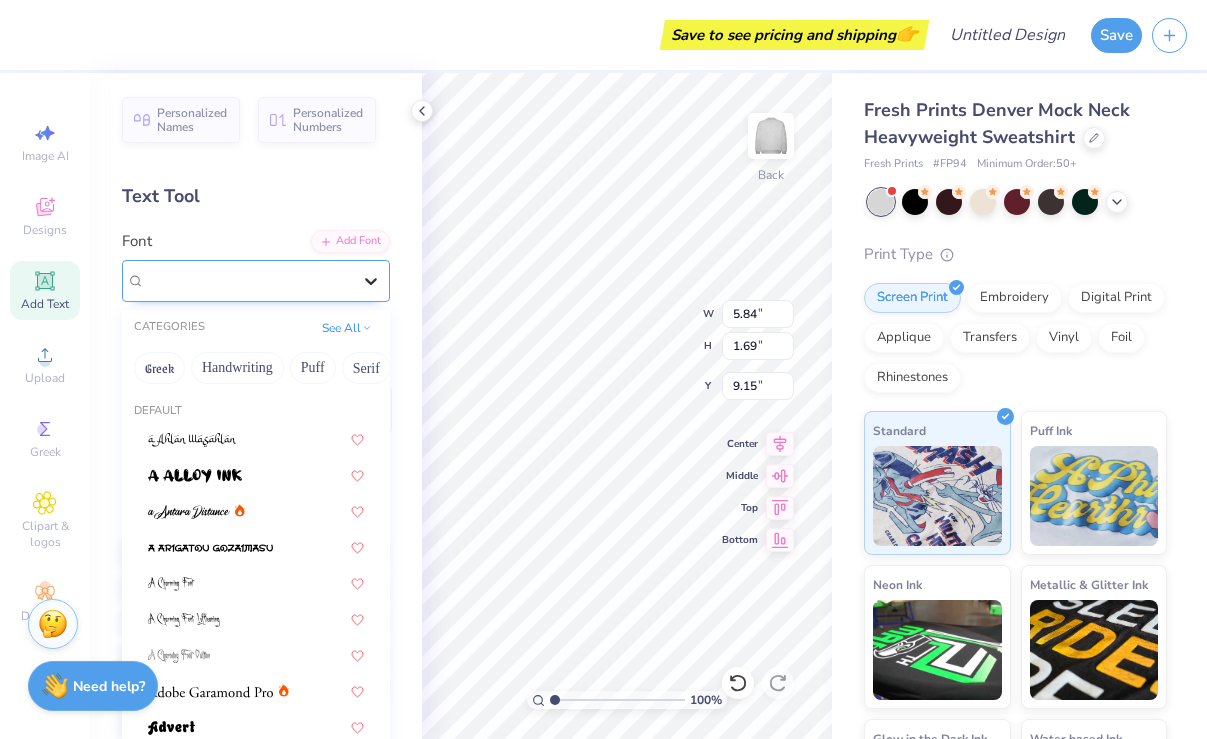 click at bounding box center [371, 281] 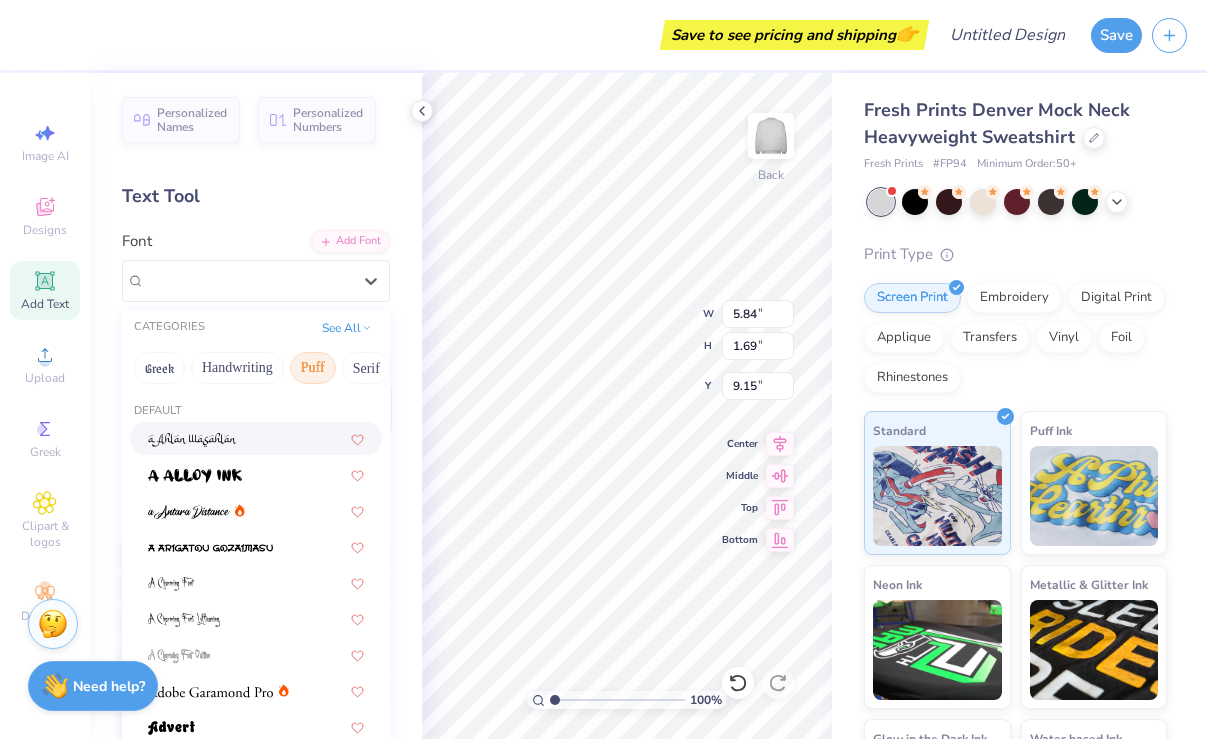 click on "Puff" at bounding box center [313, 368] 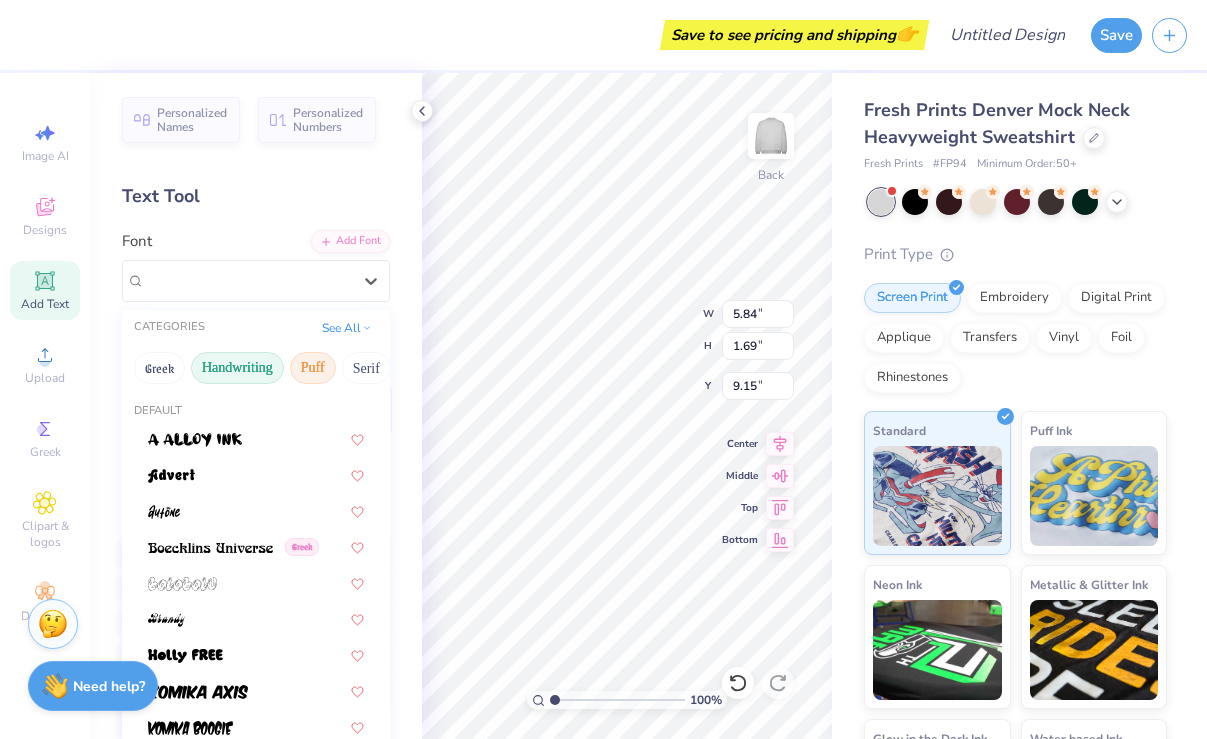 click on "Handwriting" at bounding box center (237, 368) 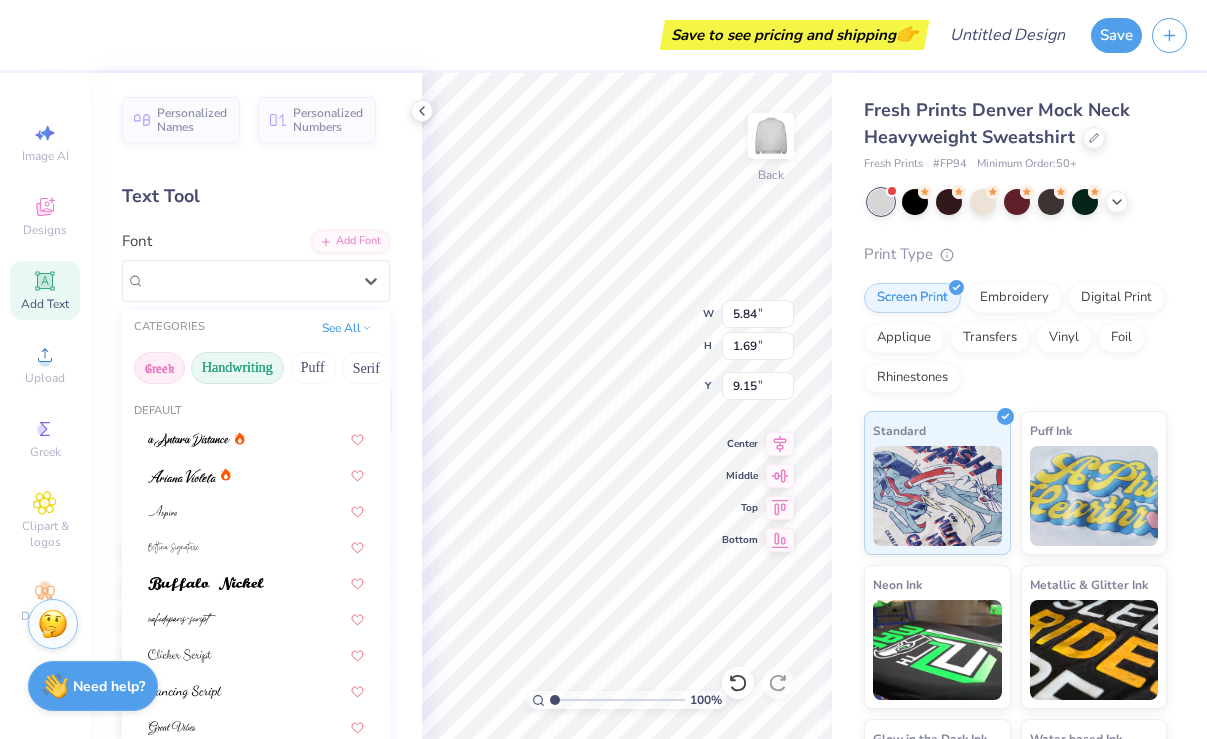 click on "Greek" at bounding box center [159, 368] 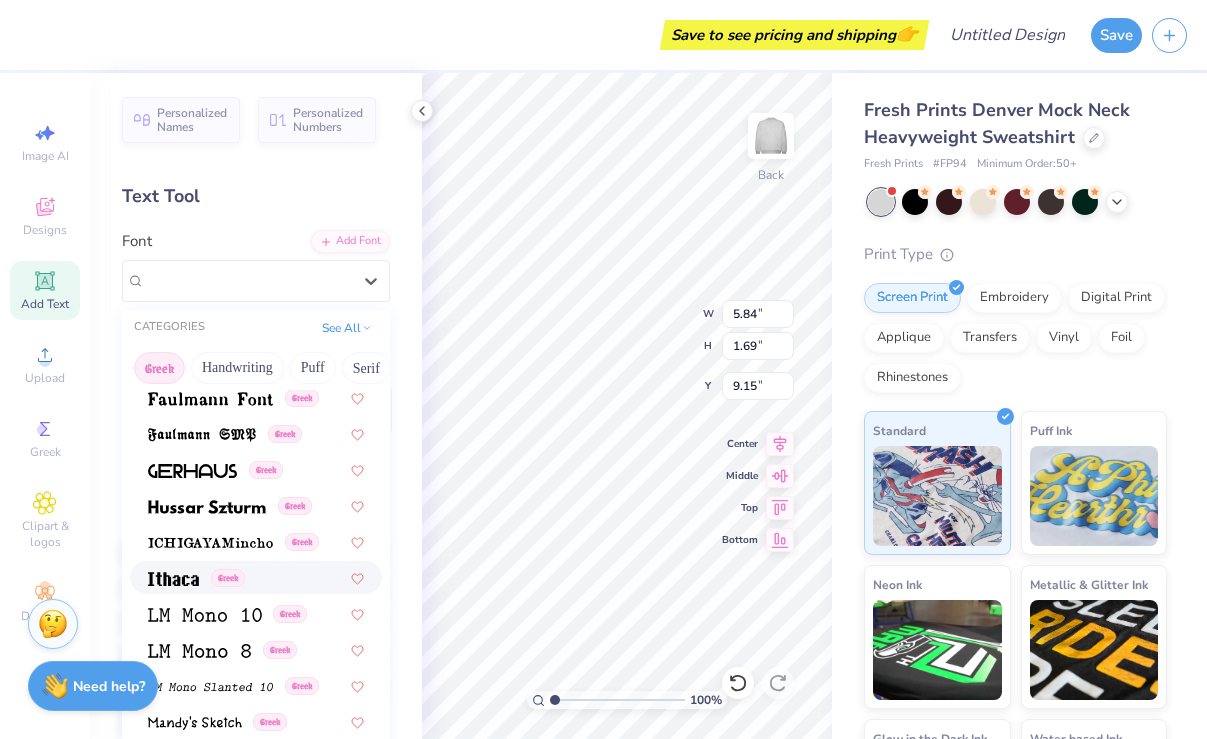 scroll, scrollTop: 702, scrollLeft: 0, axis: vertical 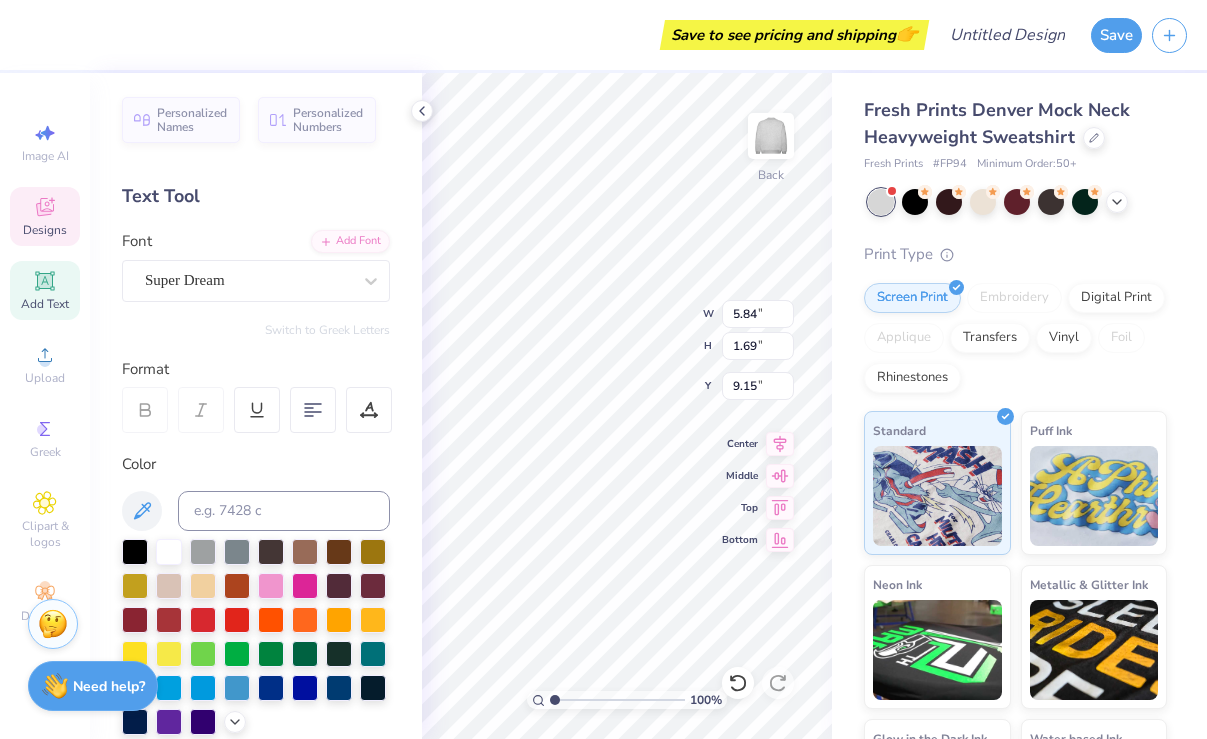 click on "Designs" at bounding box center (45, 230) 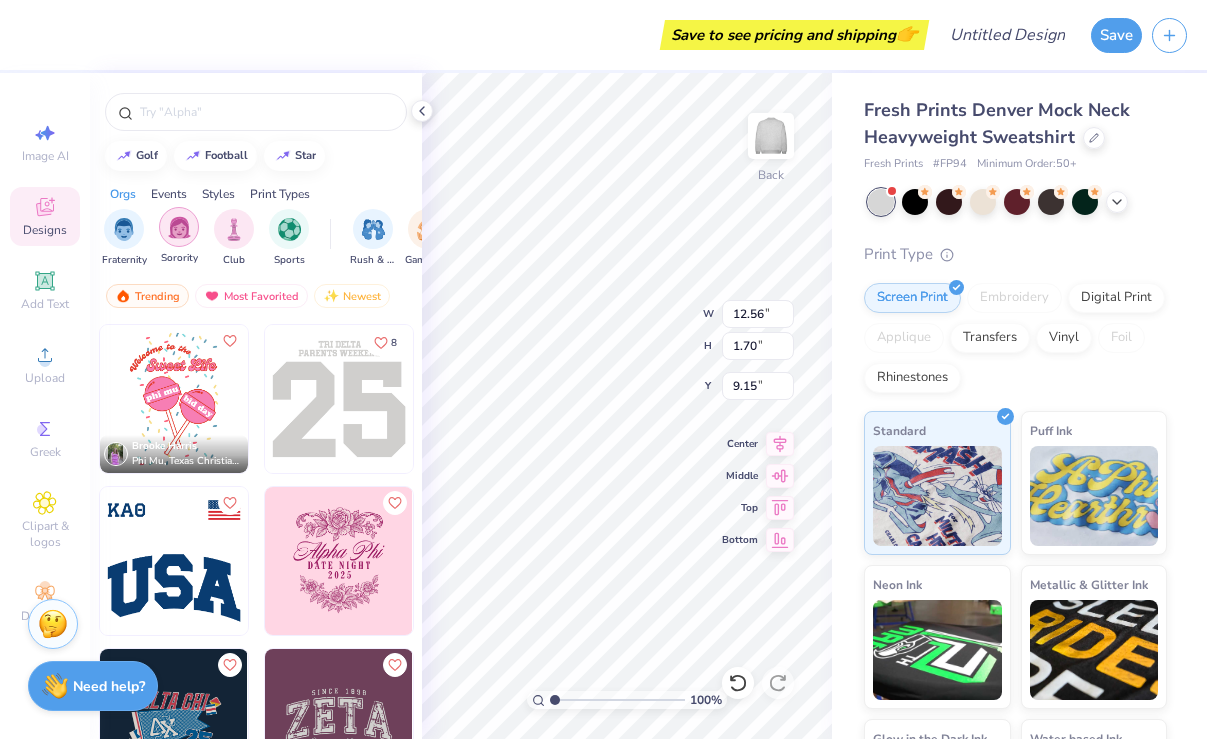 click at bounding box center [179, 227] 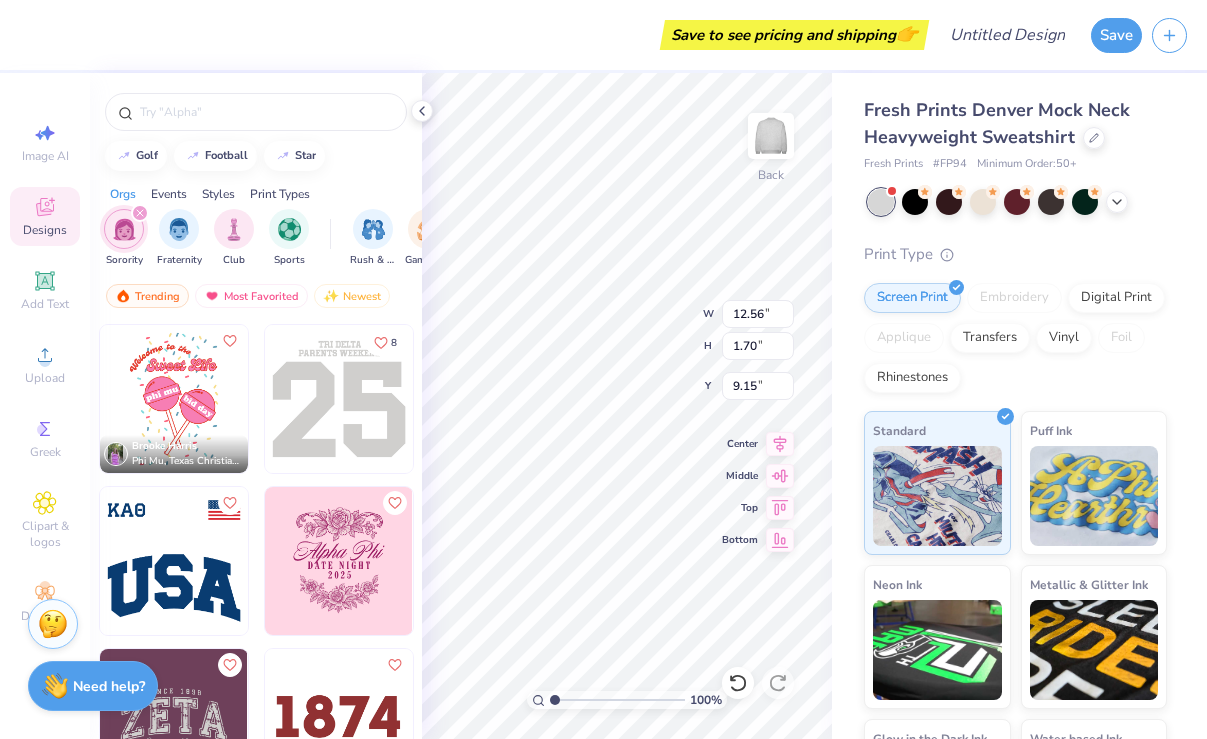 scroll, scrollTop: 0, scrollLeft: 0, axis: both 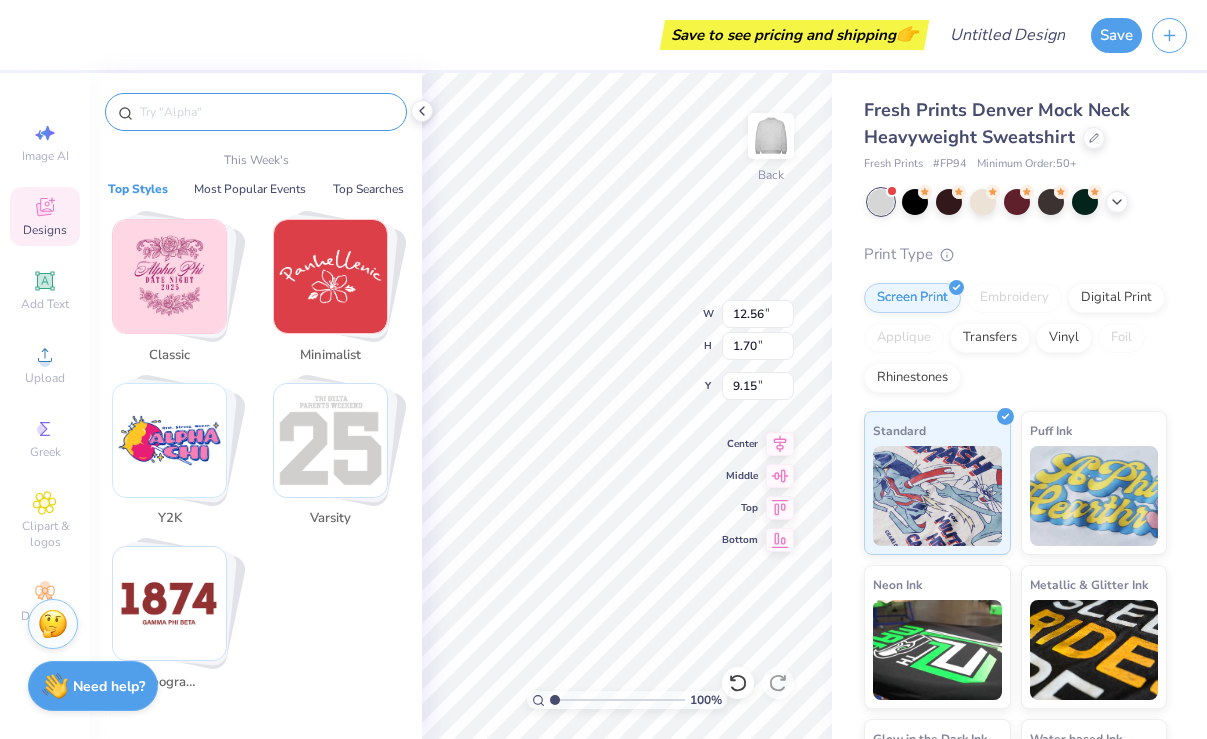click at bounding box center (266, 112) 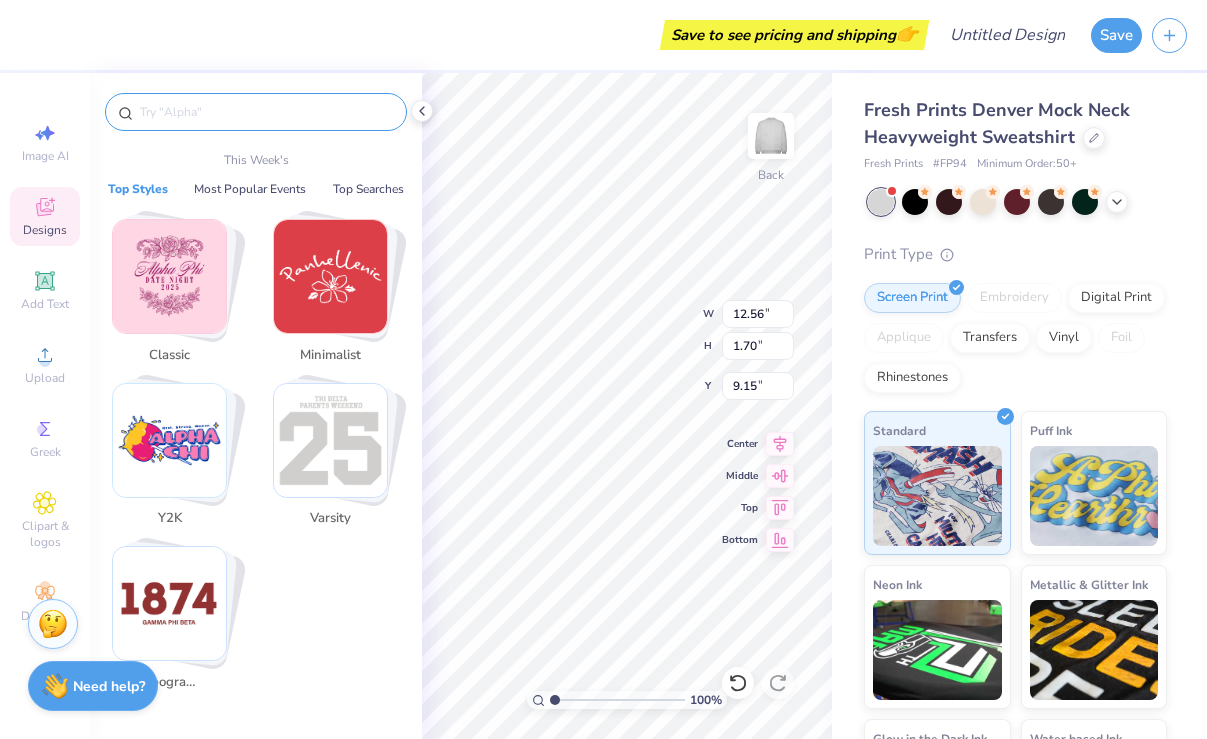 type on "a" 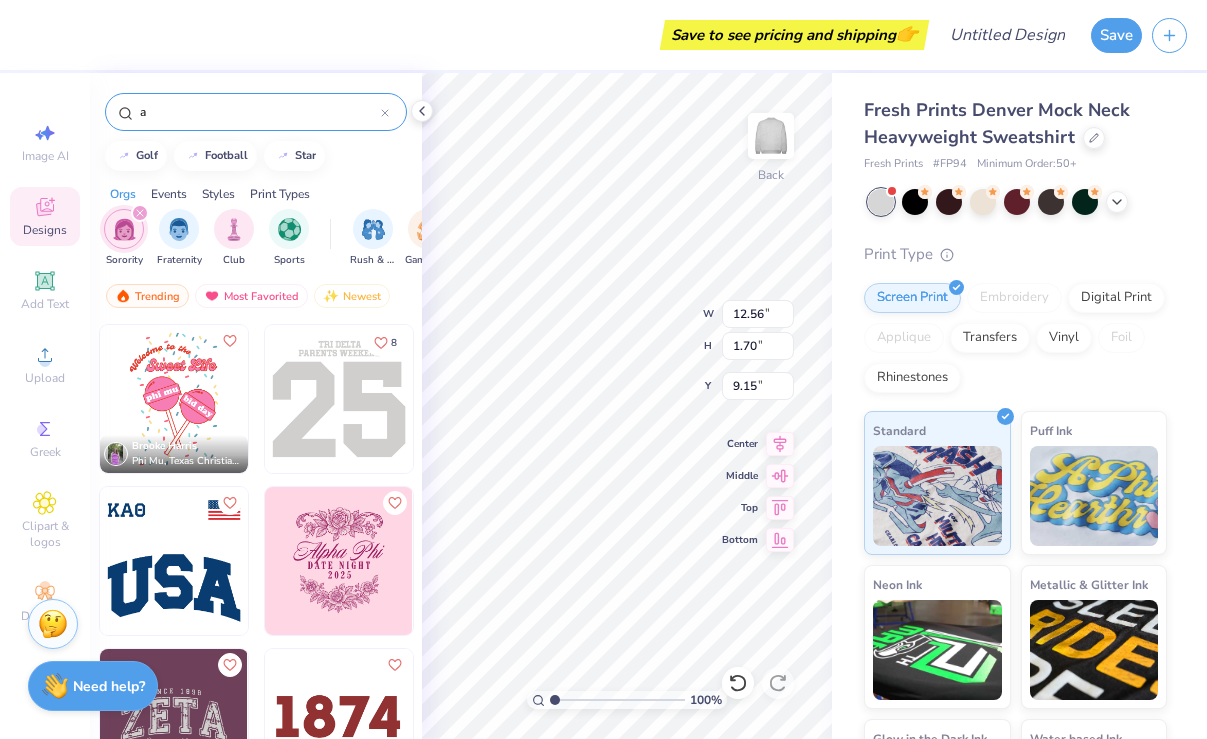 type 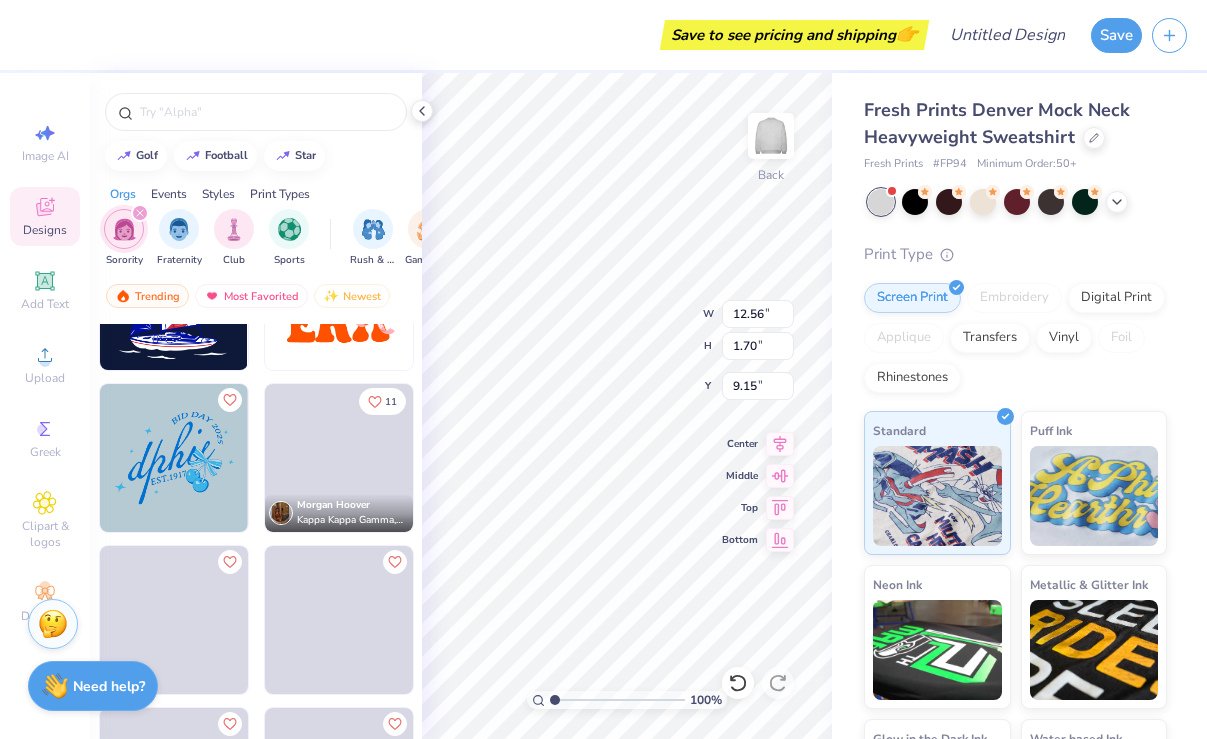 scroll, scrollTop: 3589, scrollLeft: 0, axis: vertical 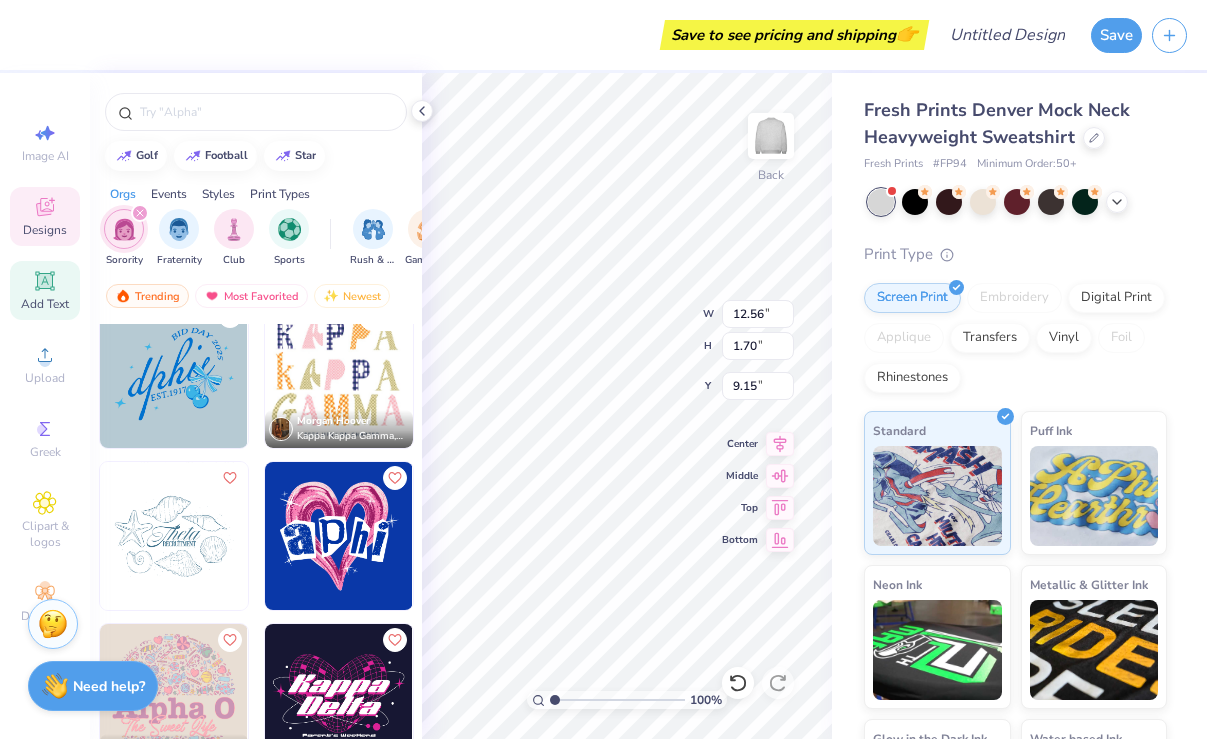 click on "Add Text" at bounding box center [45, 290] 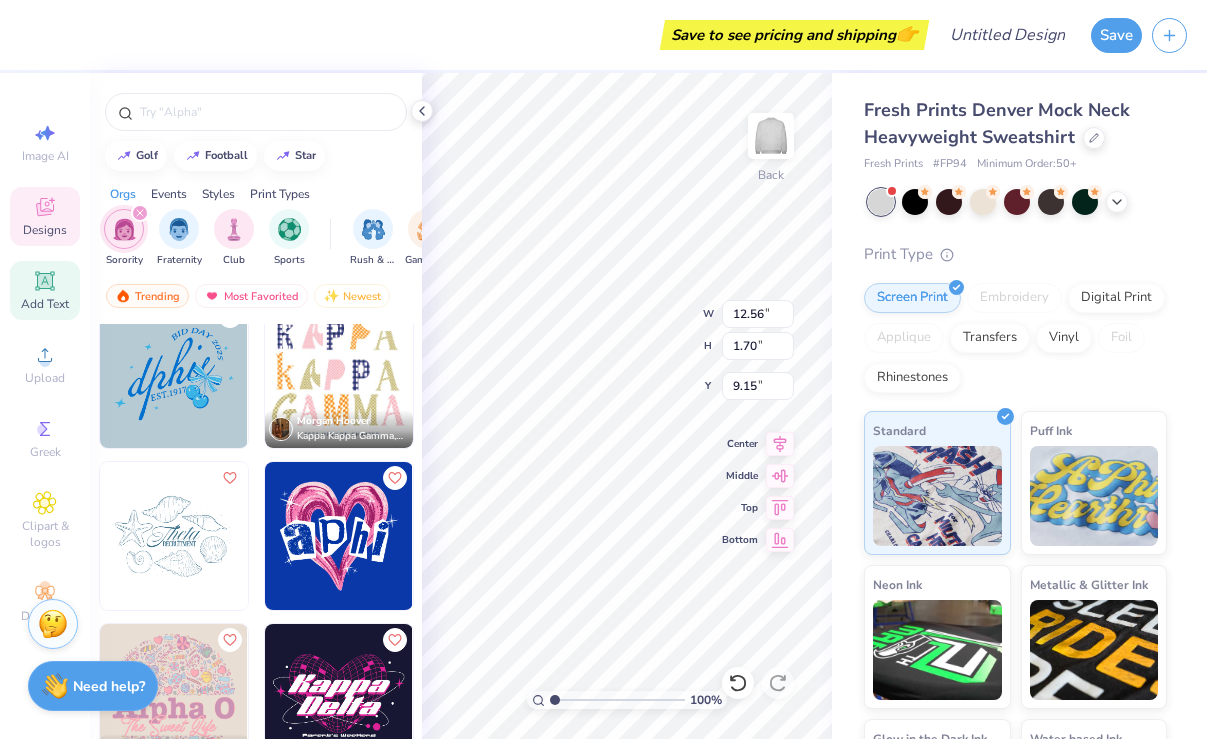 type on "5.84" 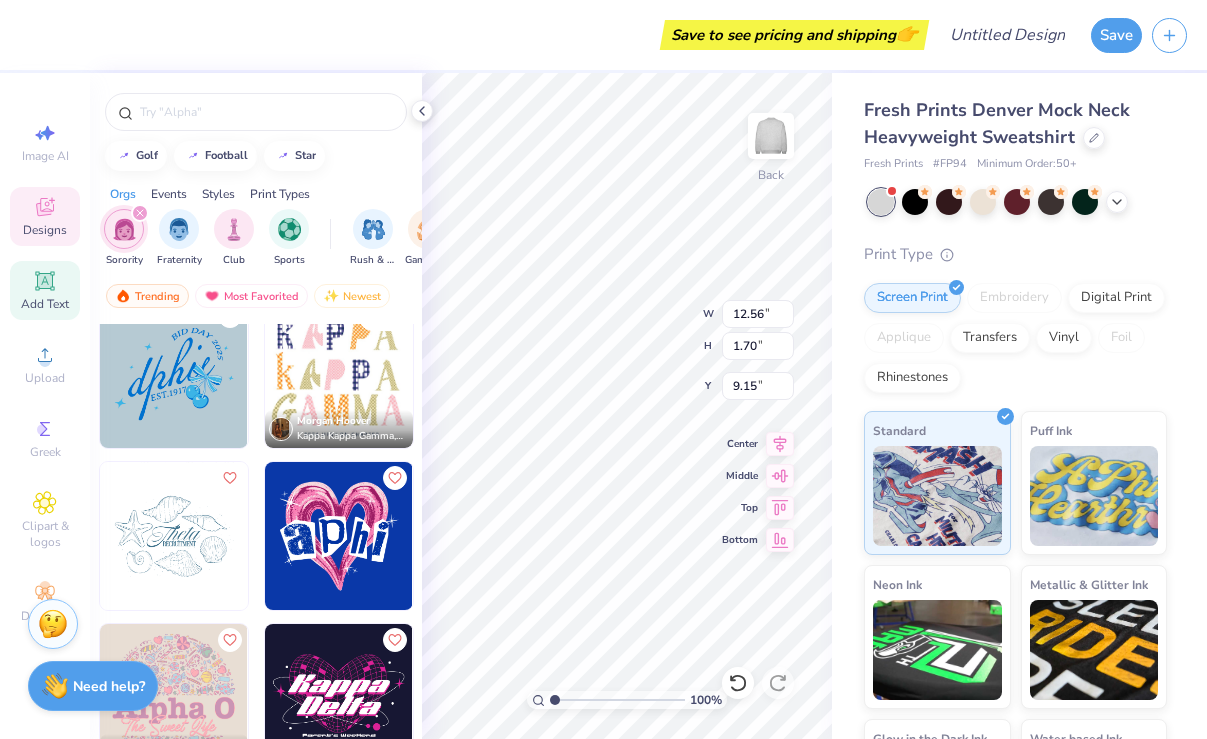 type on "1.69" 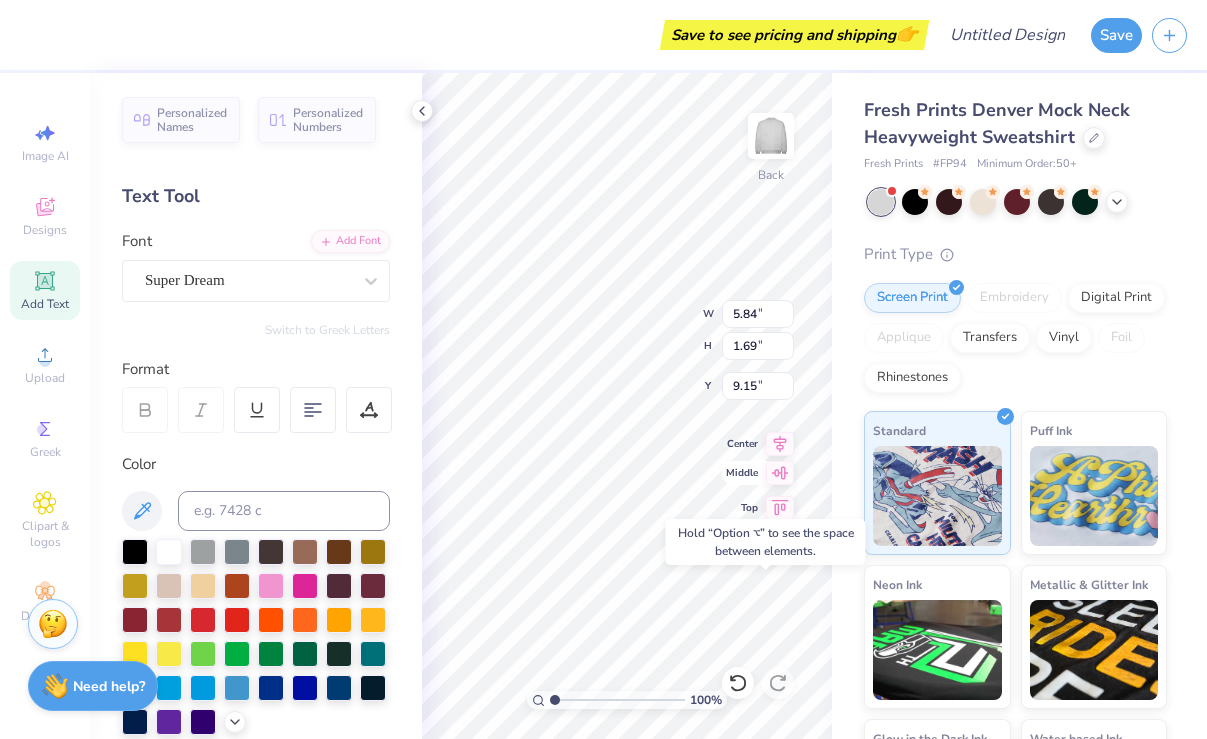 type on "17.03" 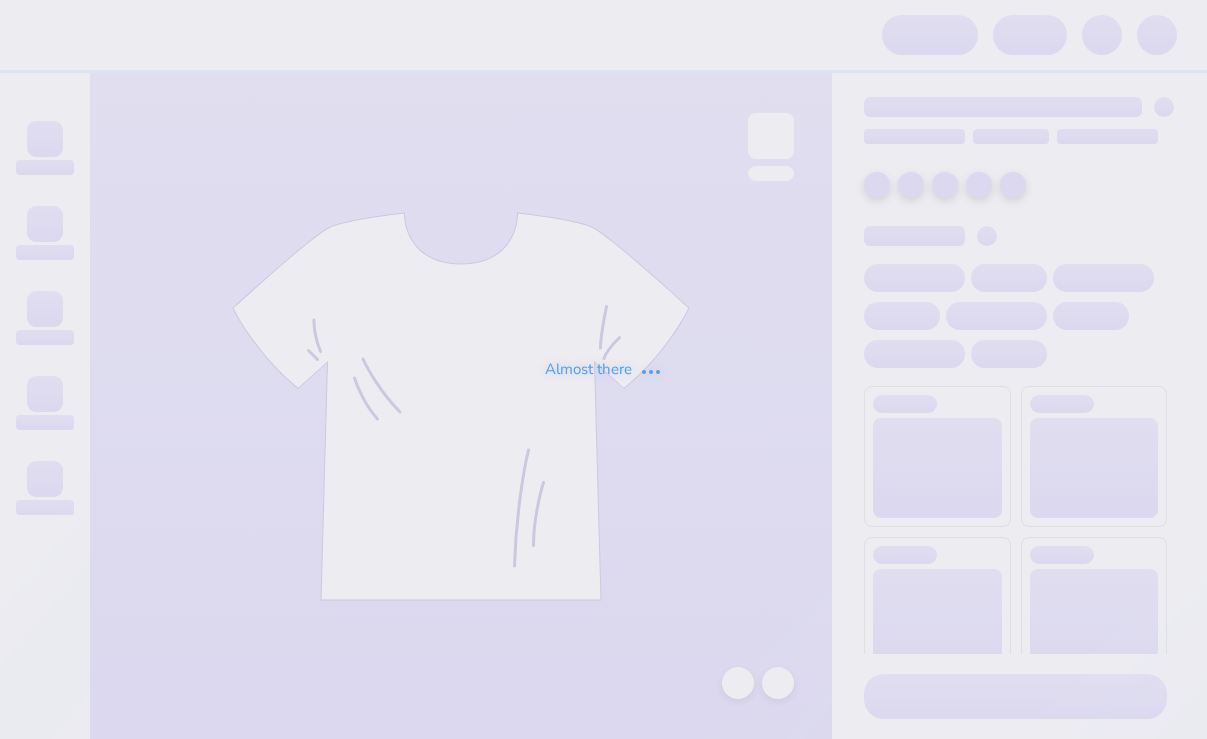 scroll, scrollTop: 0, scrollLeft: 0, axis: both 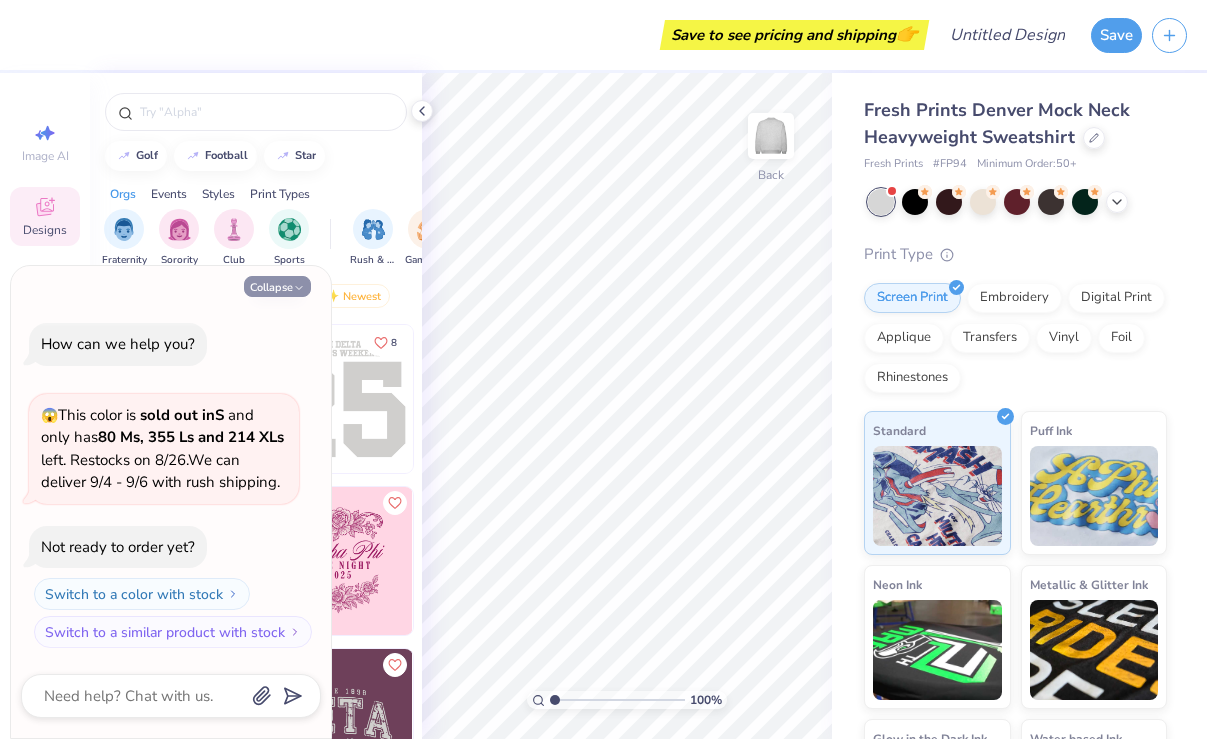click 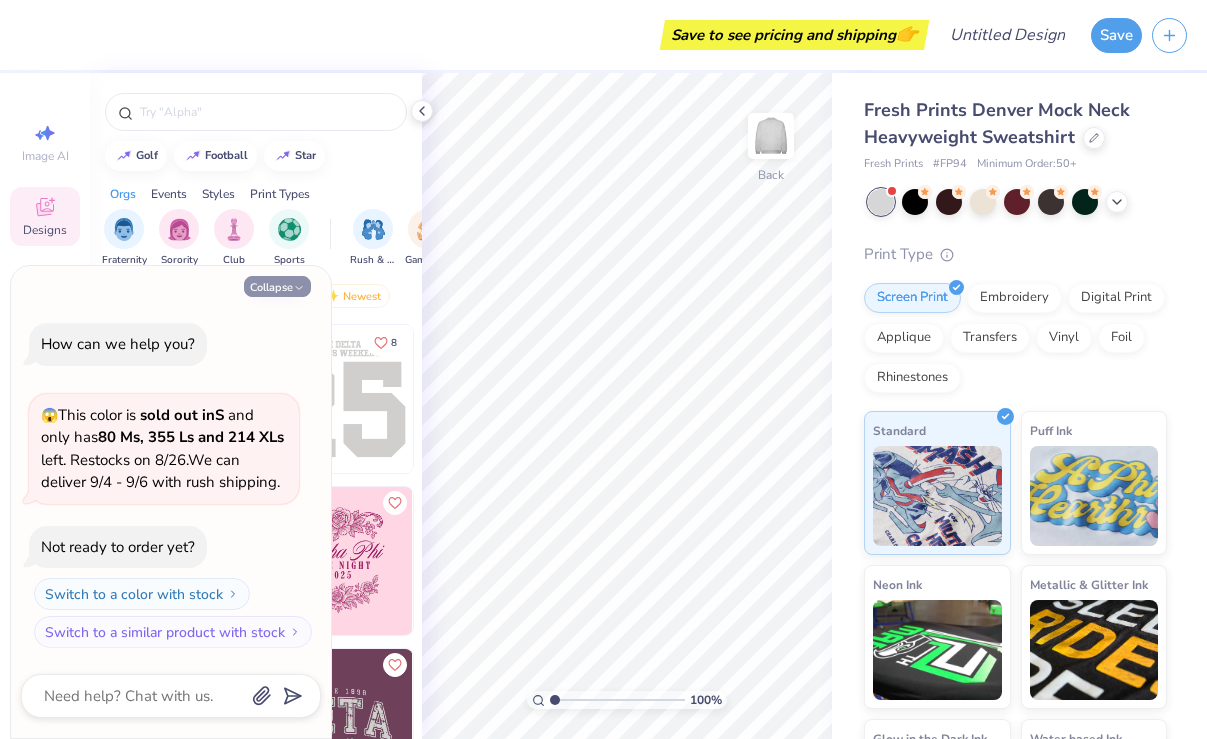 type on "x" 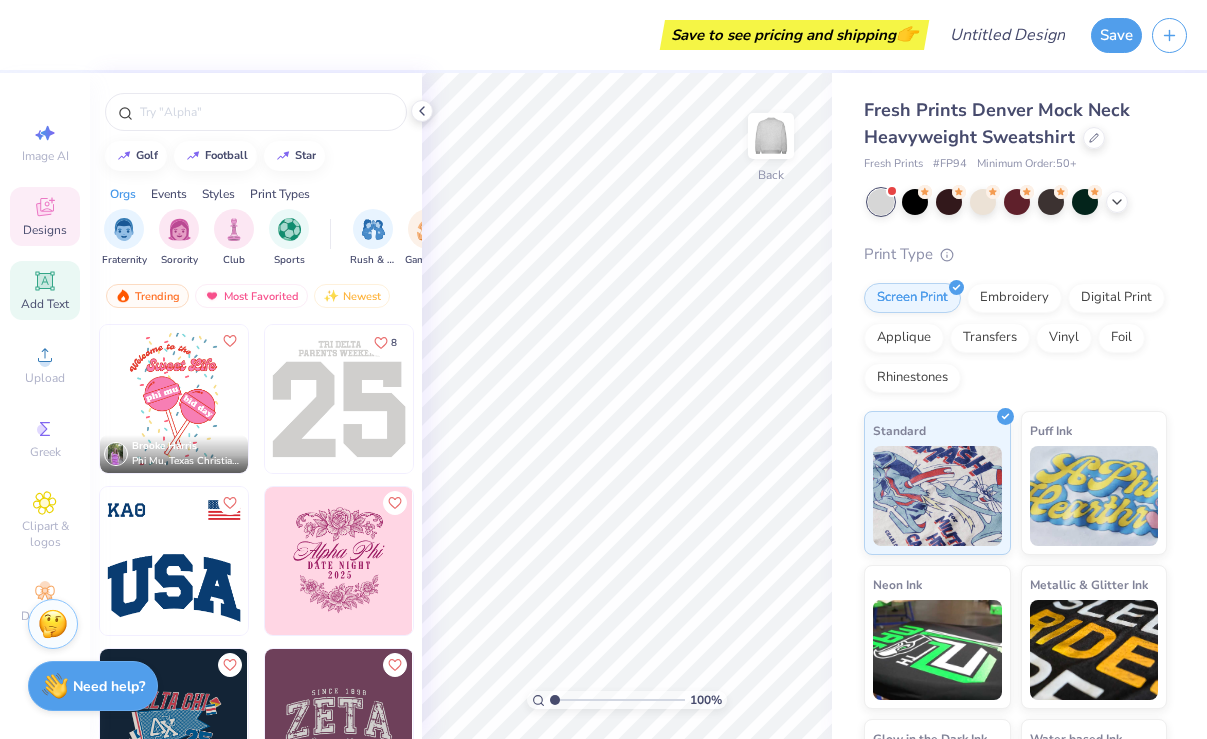 click 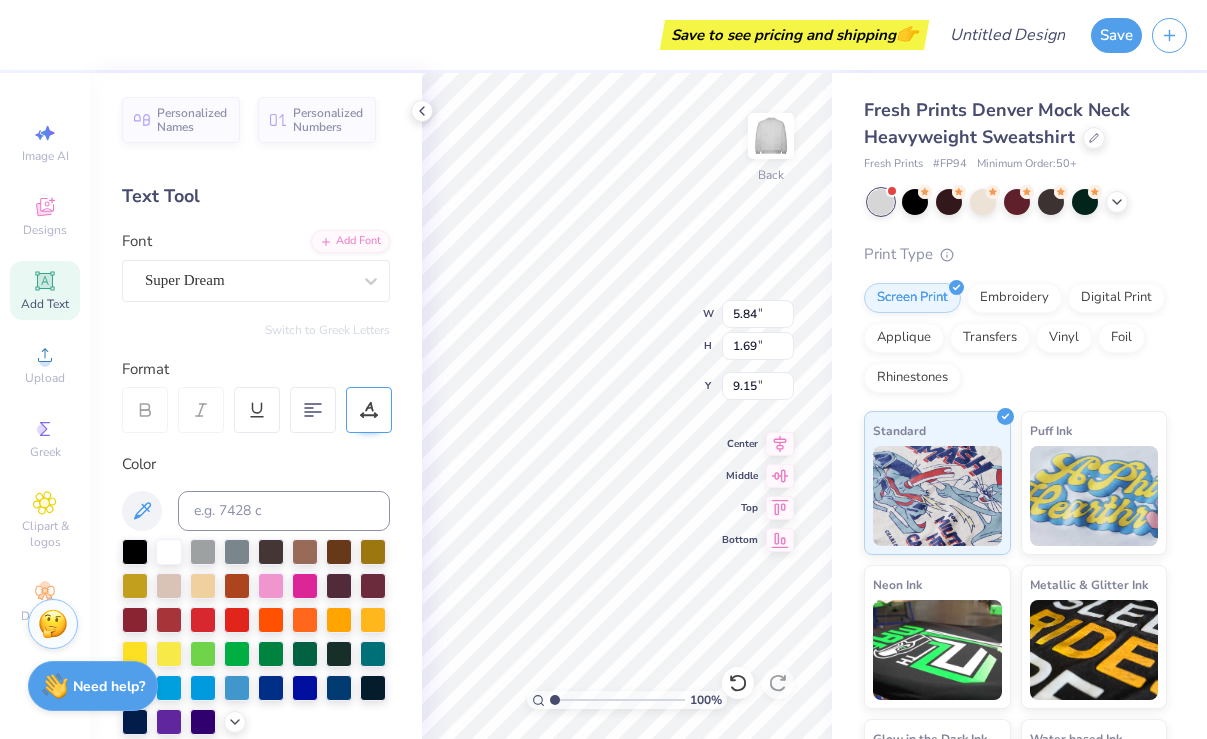 scroll, scrollTop: 0, scrollLeft: 4, axis: horizontal 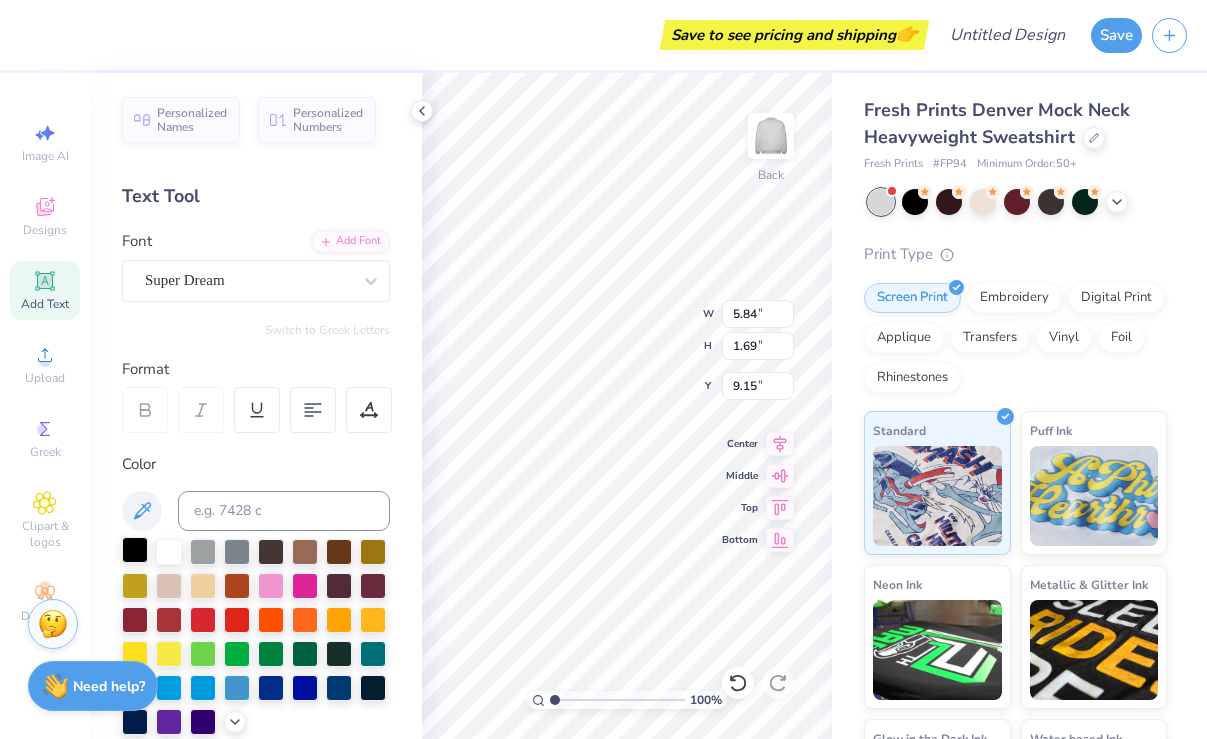 type on "DELTA ZETA" 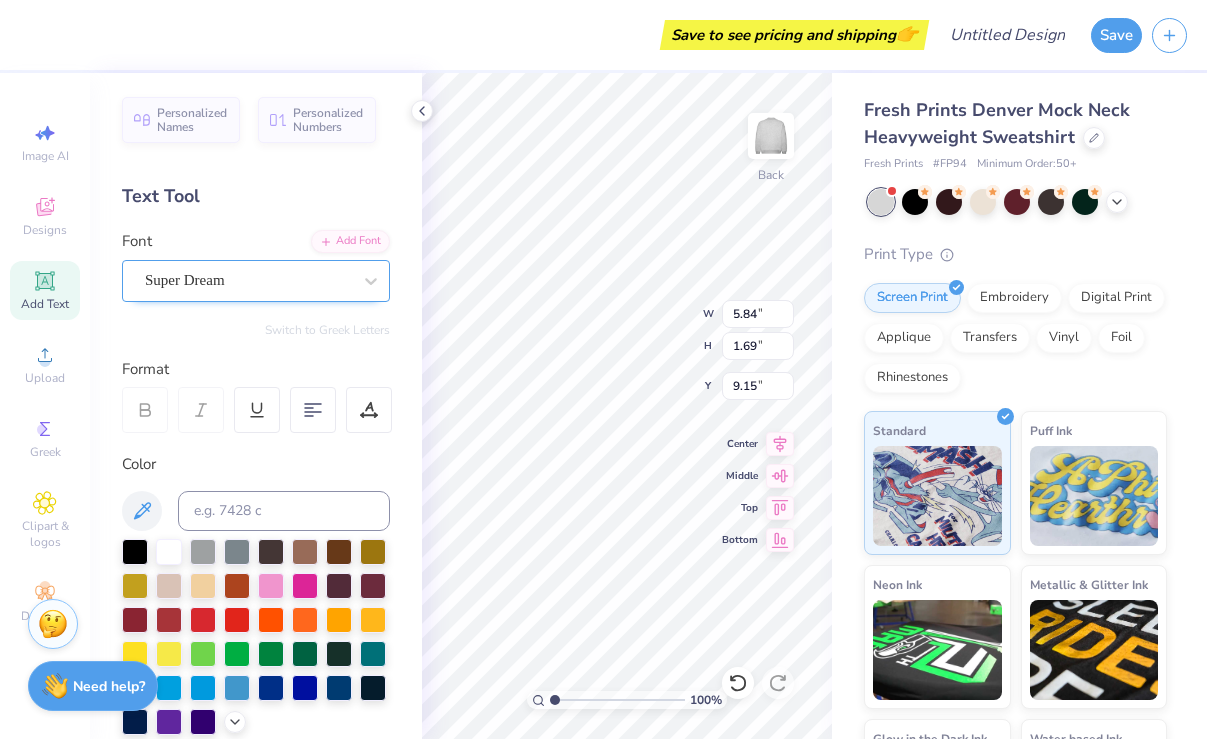 click on "Super Dream" at bounding box center (248, 280) 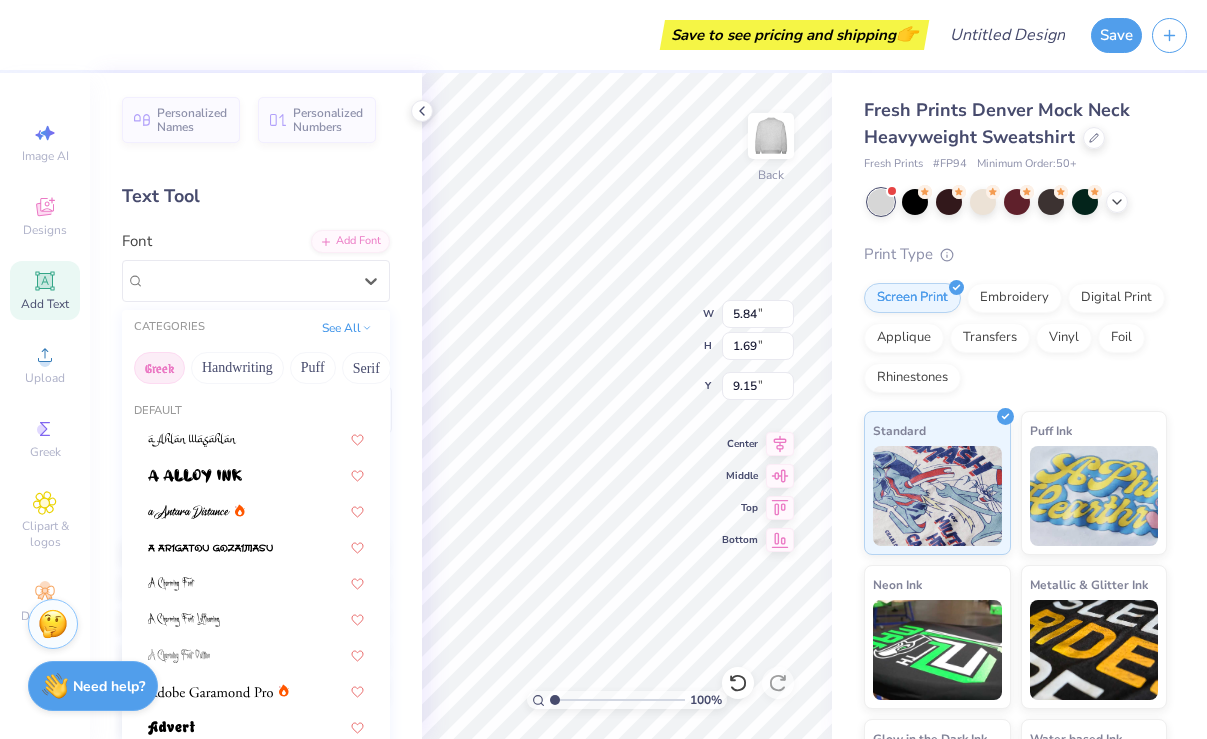 click on "Greek" at bounding box center [159, 368] 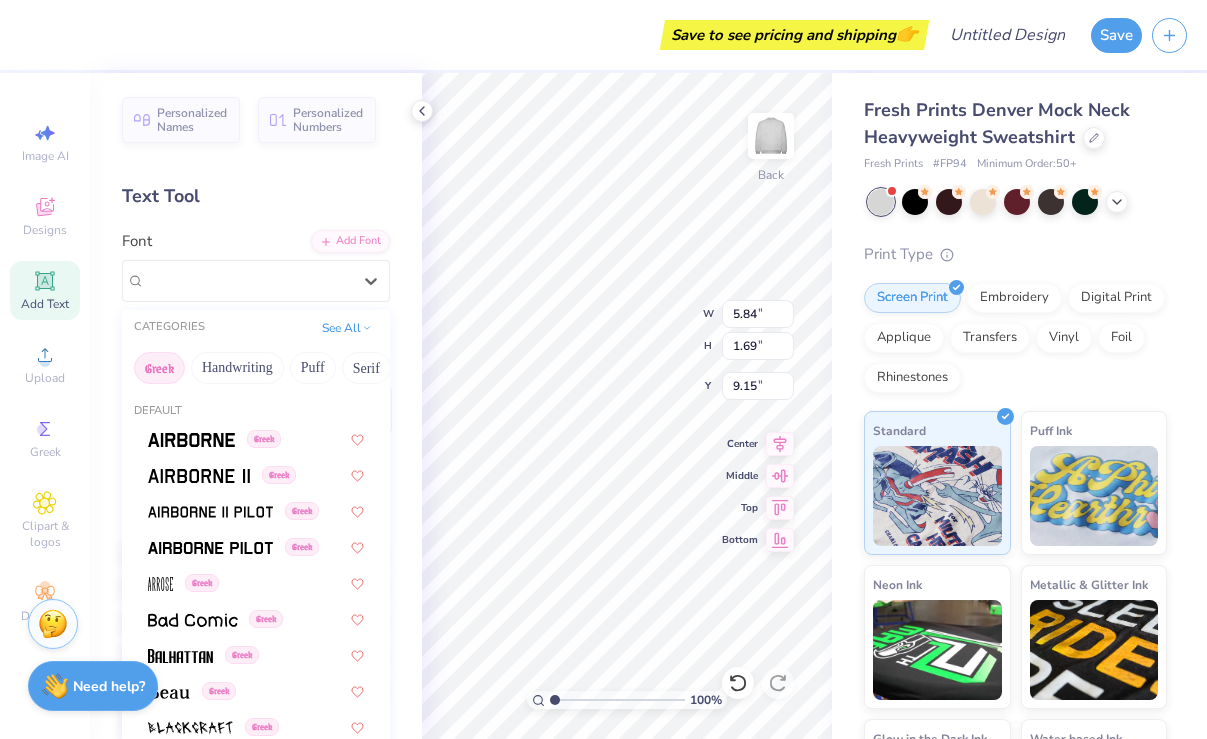 click on "Greek" at bounding box center [159, 368] 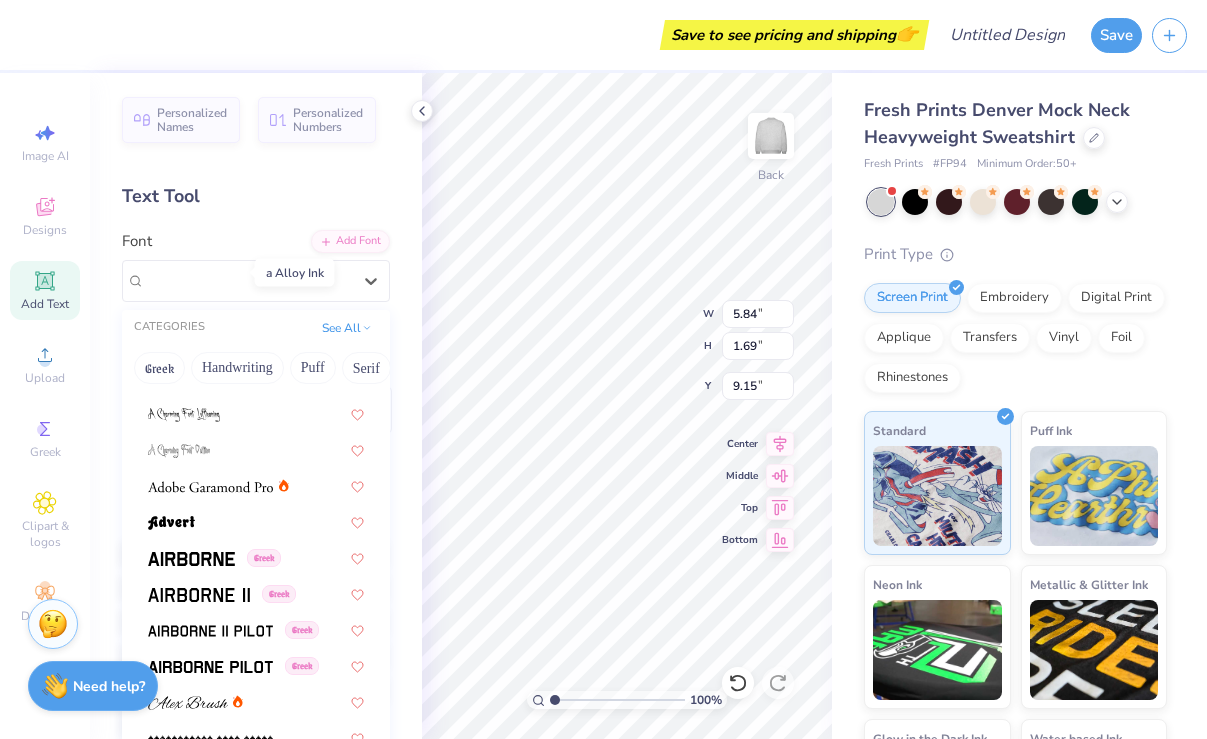 scroll, scrollTop: 206, scrollLeft: 0, axis: vertical 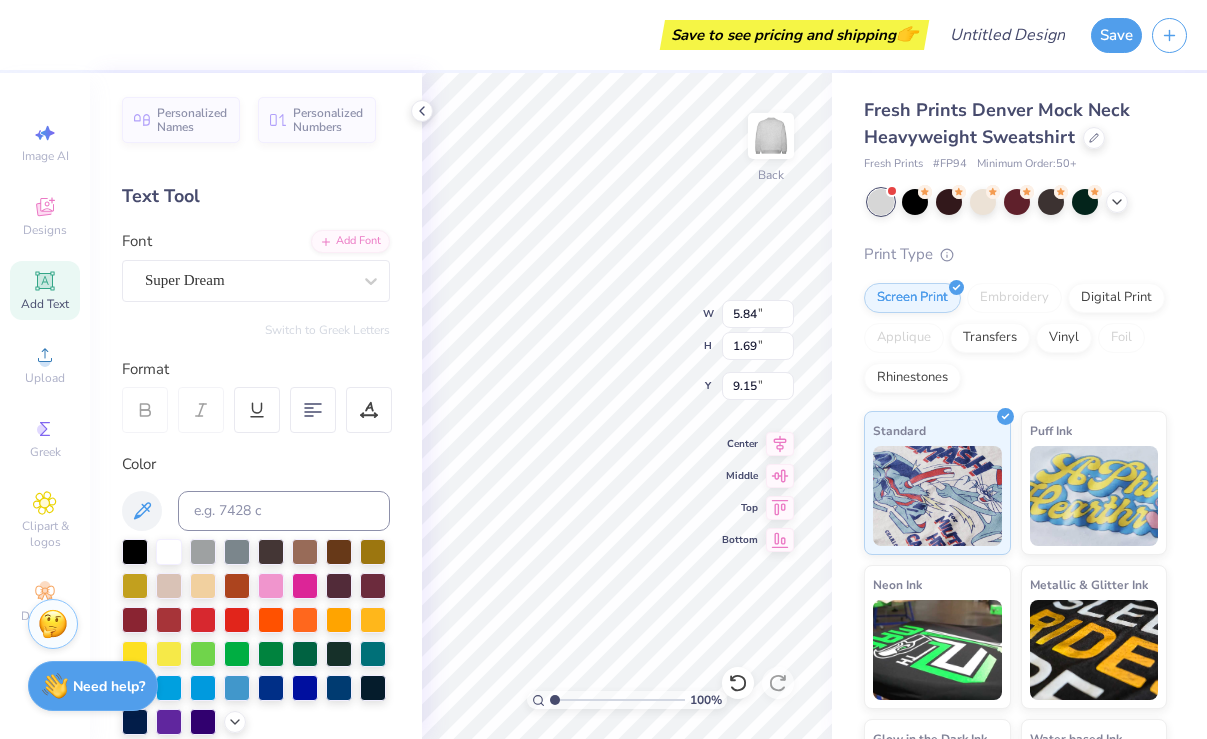click on "Embroidery" at bounding box center [1014, 298] 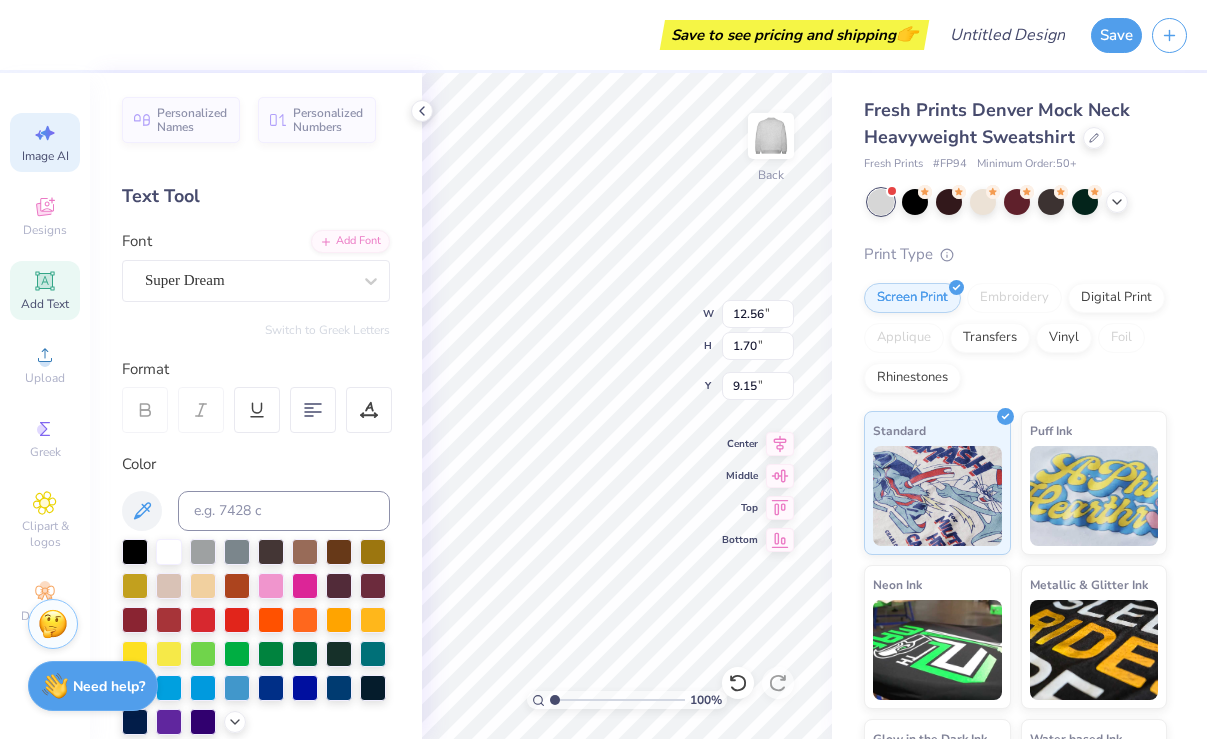 click 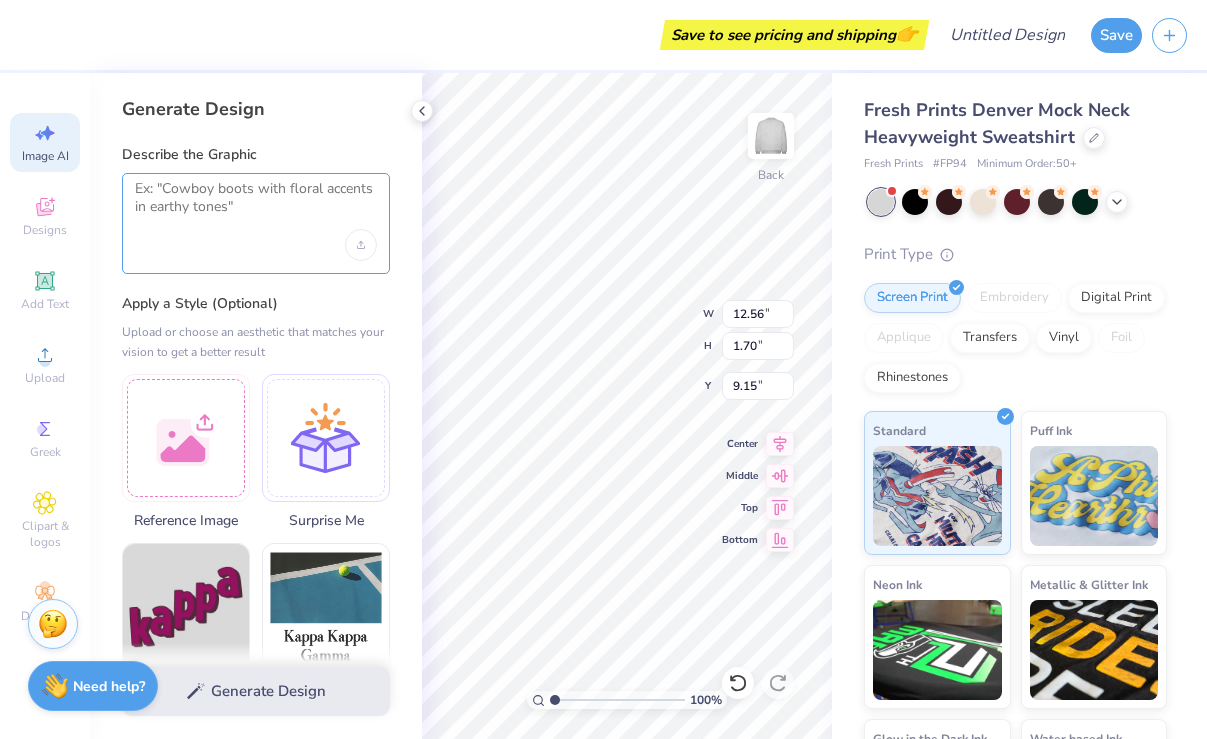click at bounding box center [256, 205] 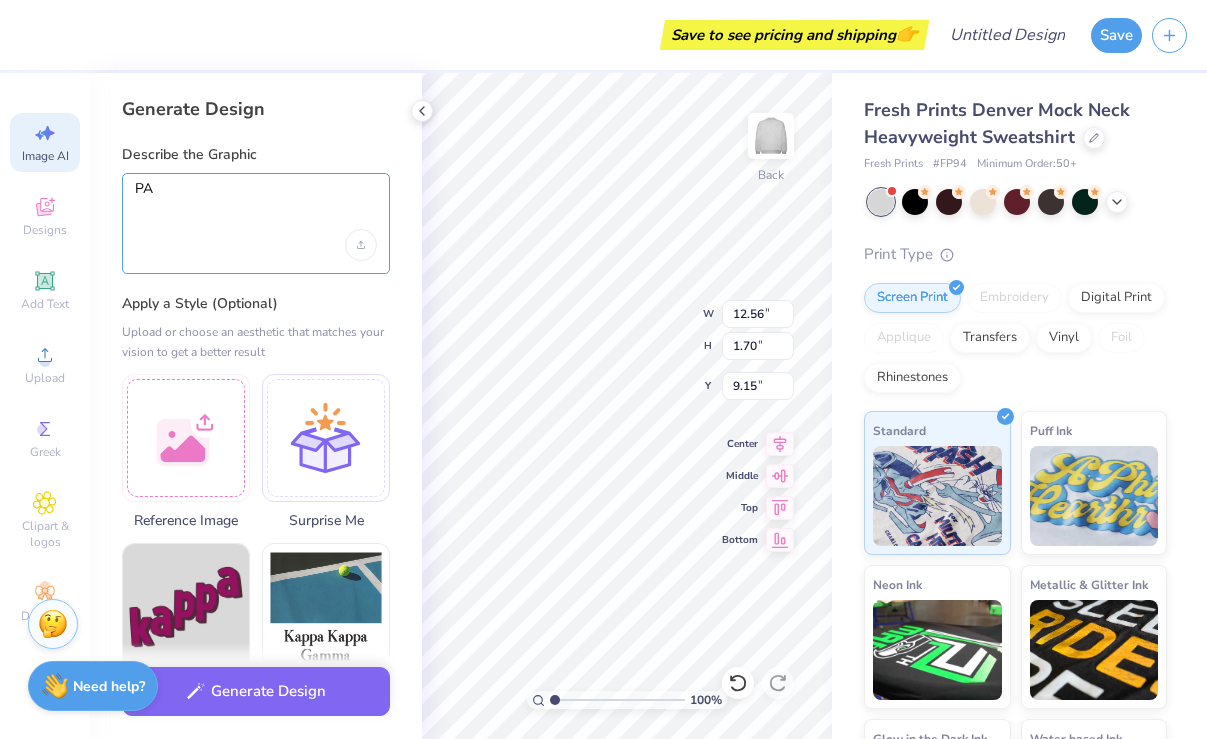 type on "P" 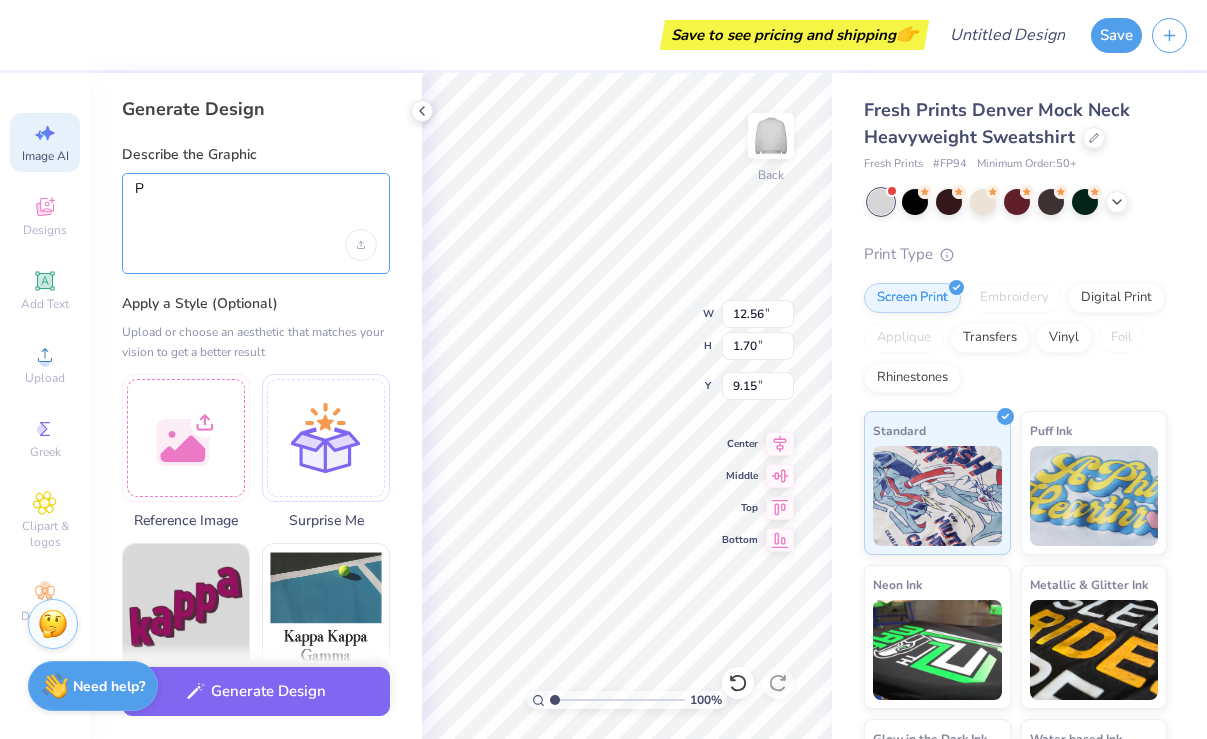 type on "Pa" 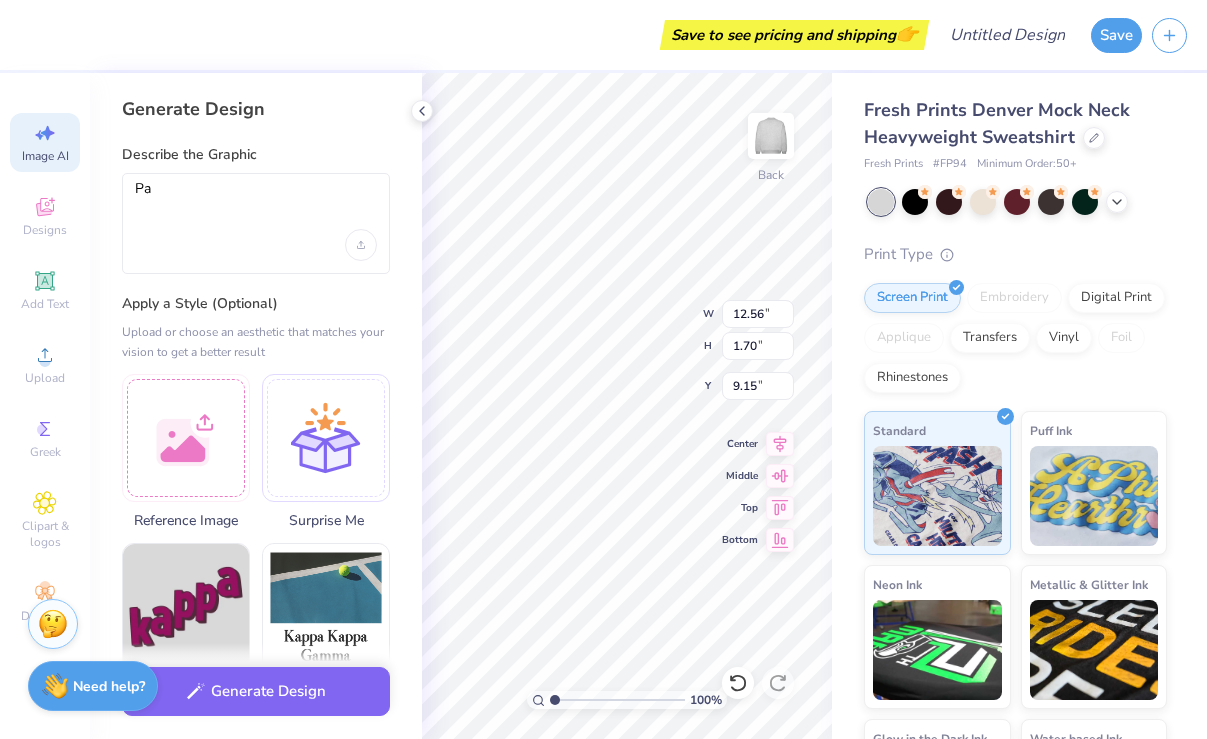 type on "x" 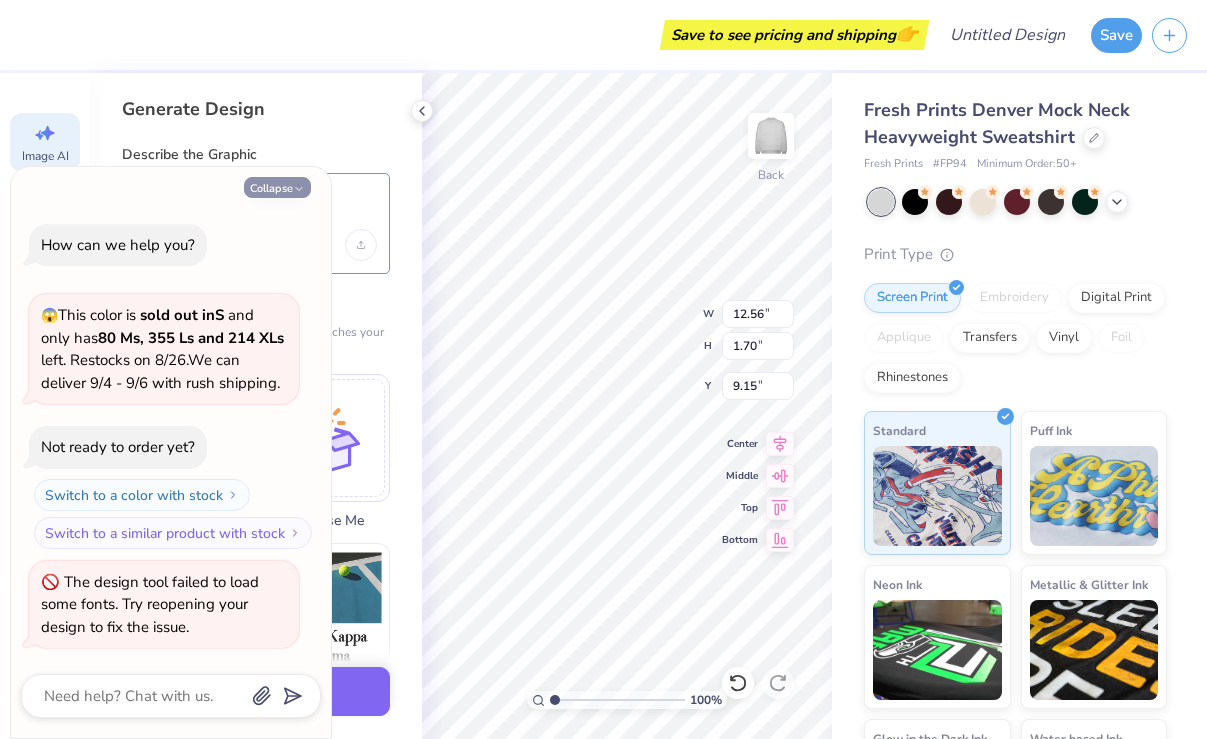 type on "Pa" 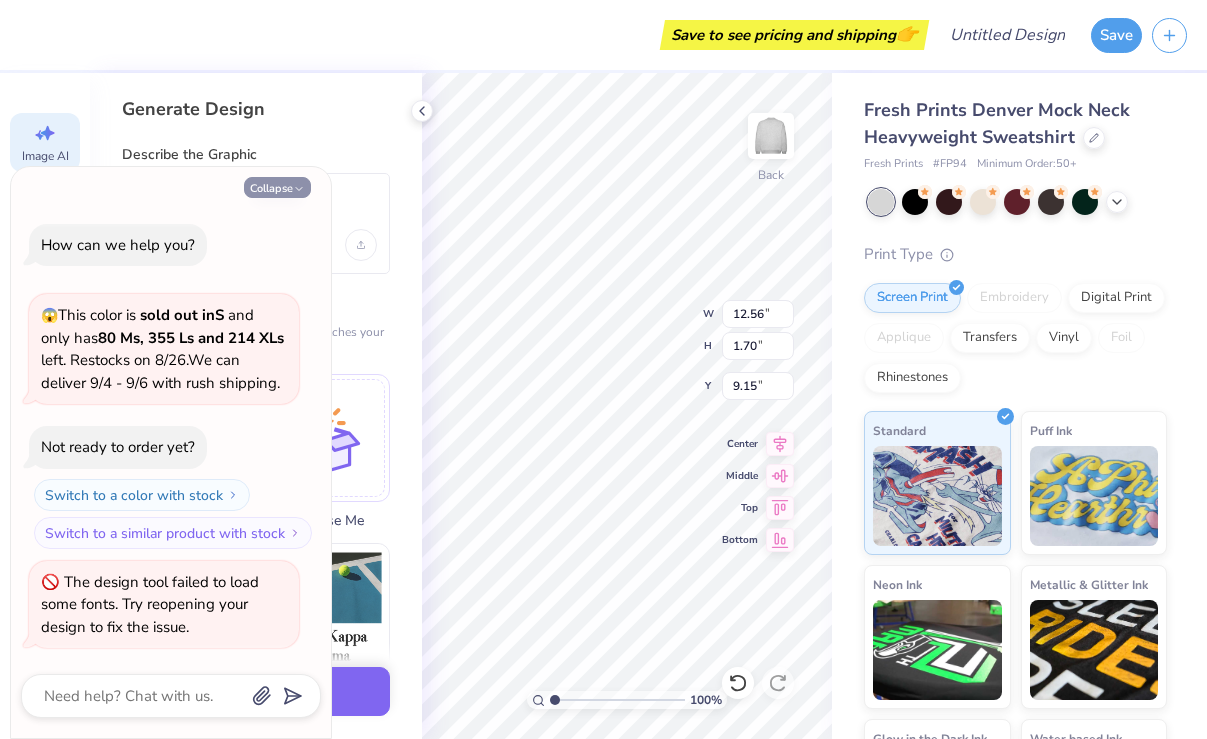 click on "Collapse" at bounding box center (277, 187) 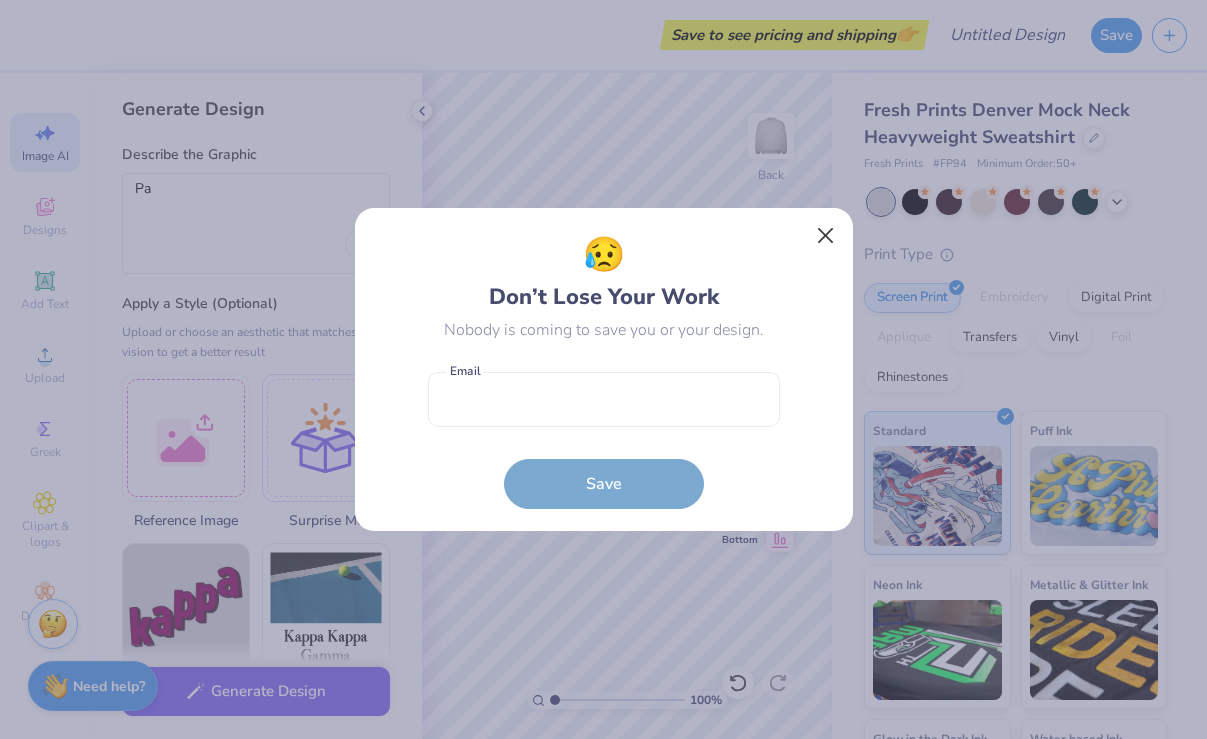 click at bounding box center (825, 236) 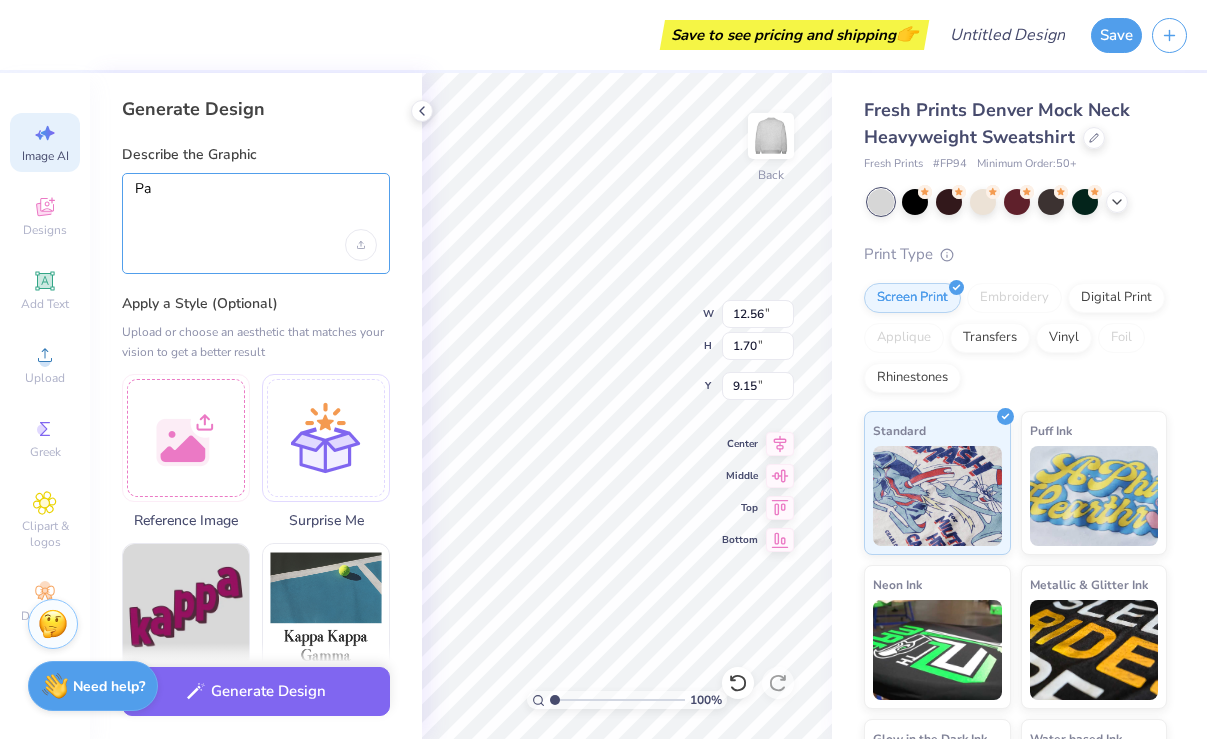 click on "Pa" at bounding box center (256, 205) 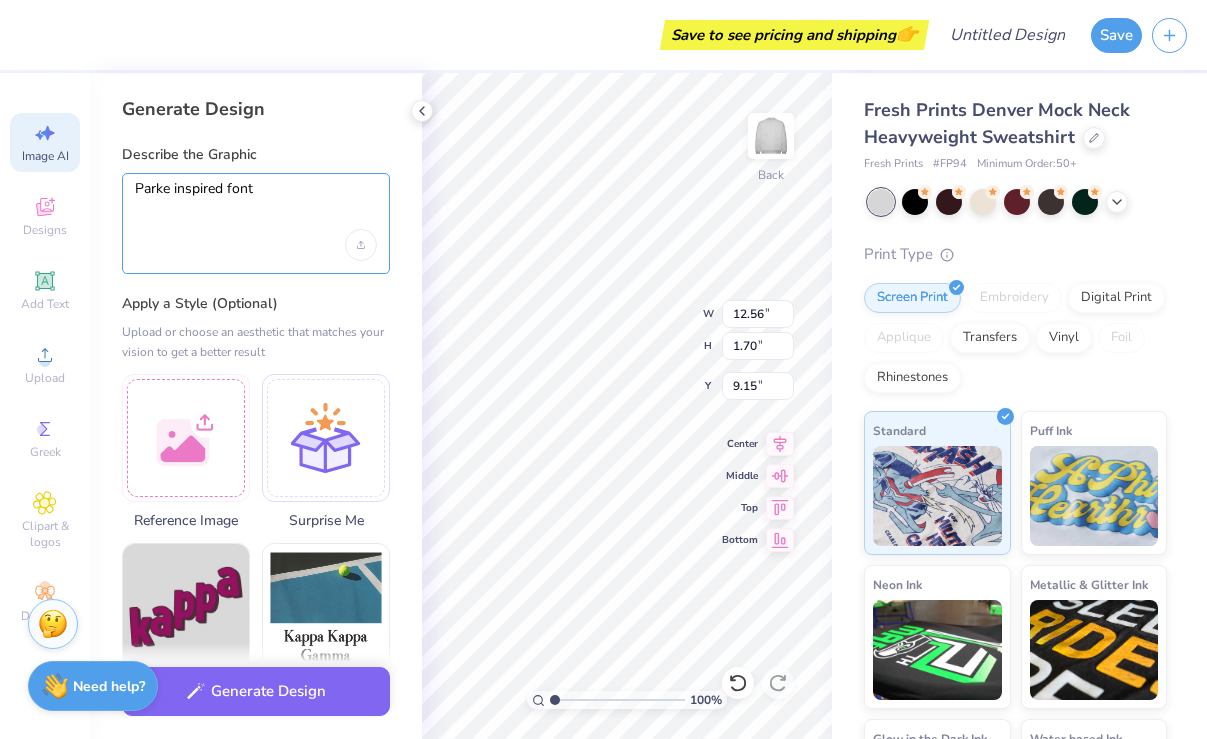 type on "Parke inspired font" 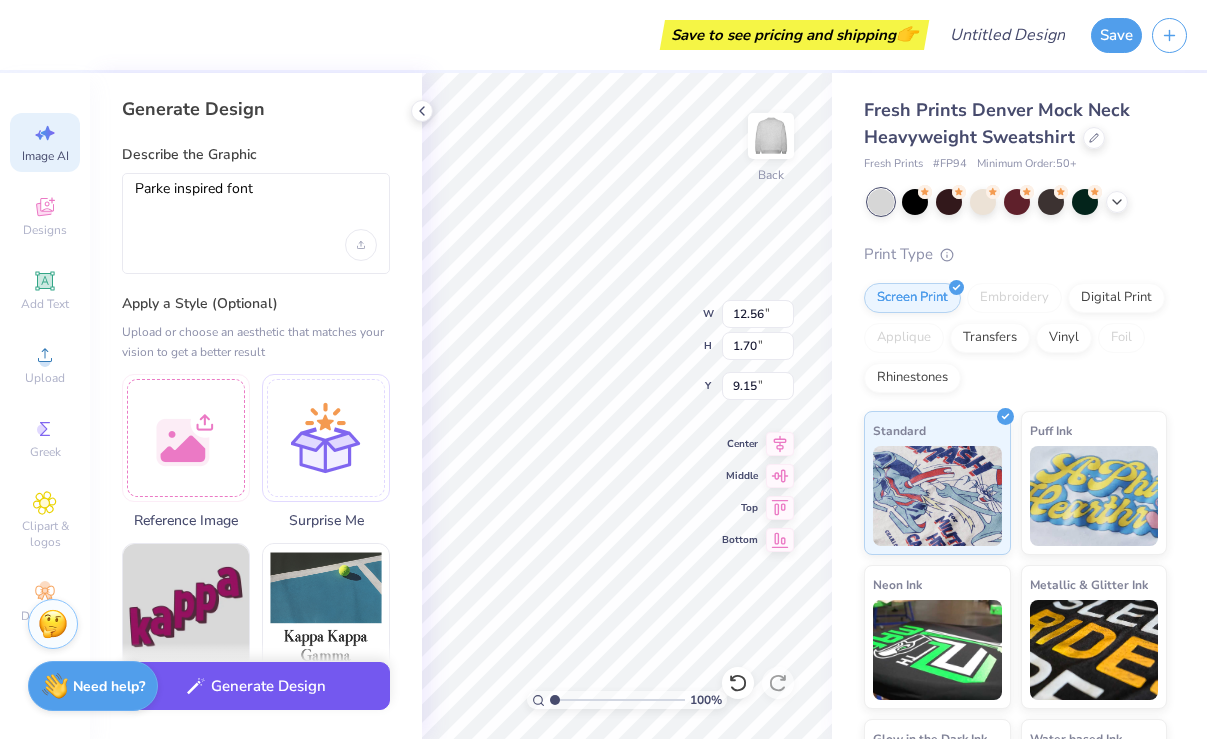 click on "Generate Design" at bounding box center (256, 686) 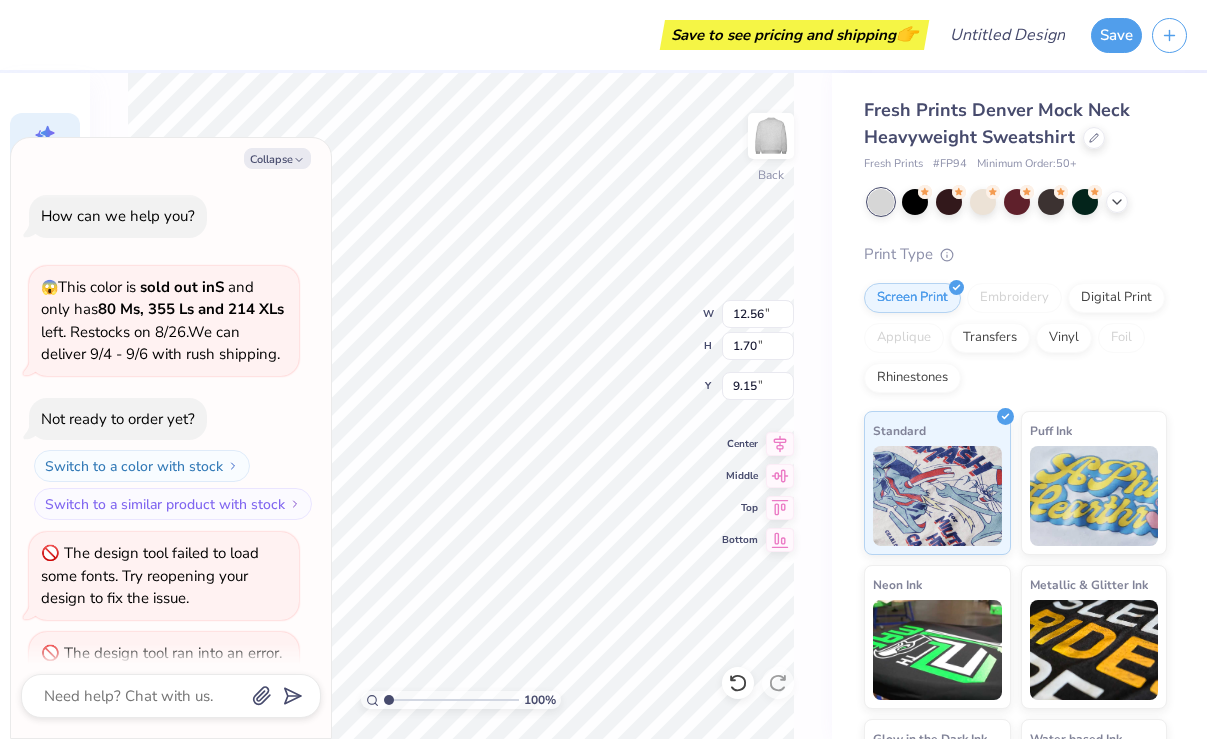 scroll, scrollTop: 73, scrollLeft: 0, axis: vertical 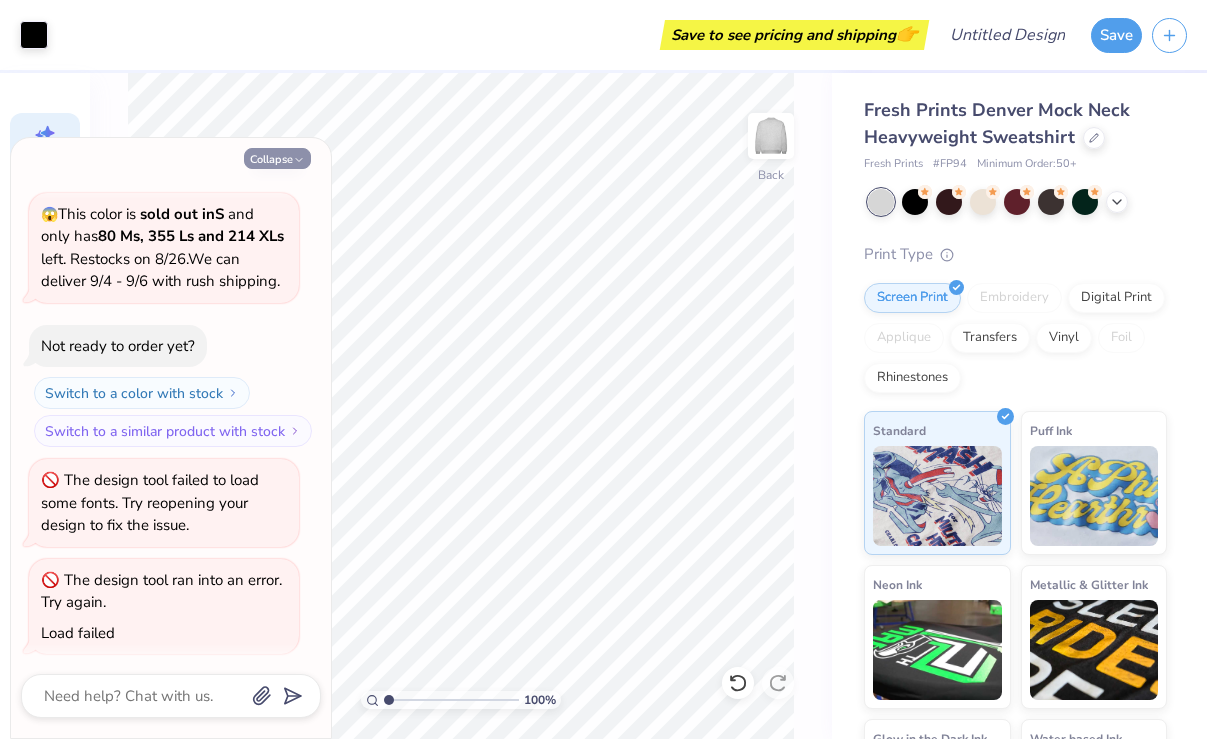 click on "Collapse" at bounding box center [277, 158] 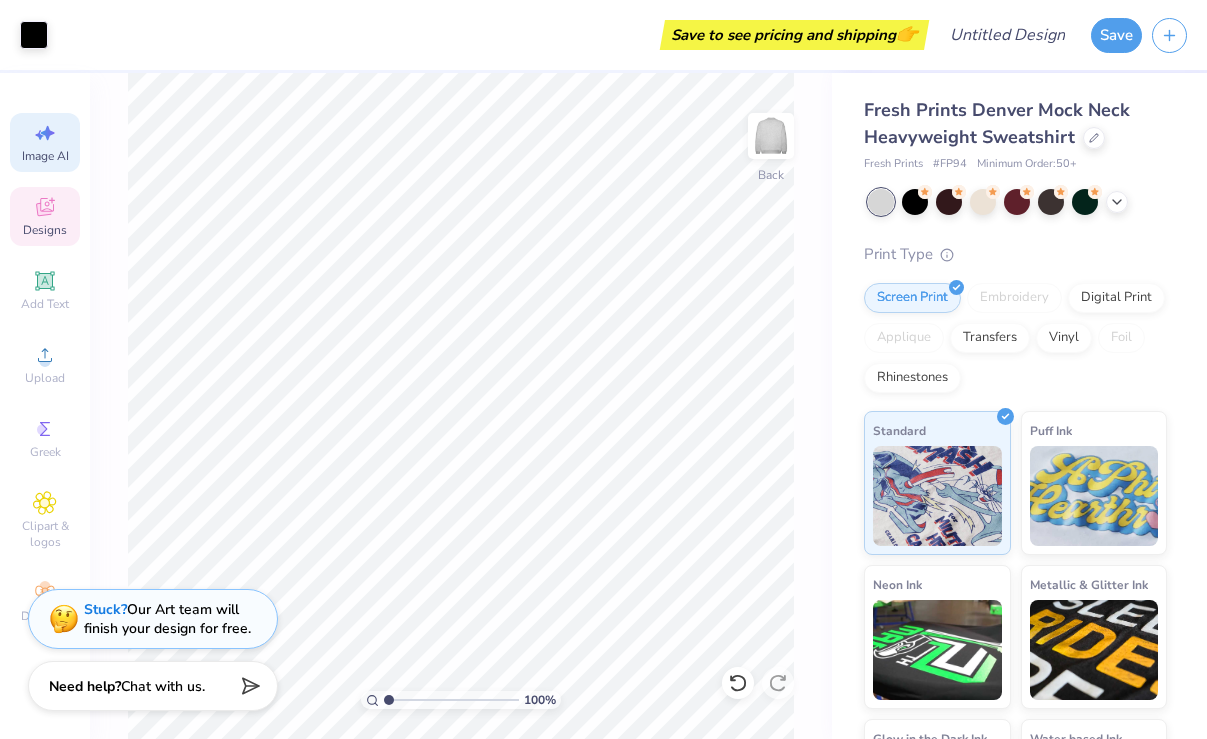 click on "Designs" at bounding box center [45, 216] 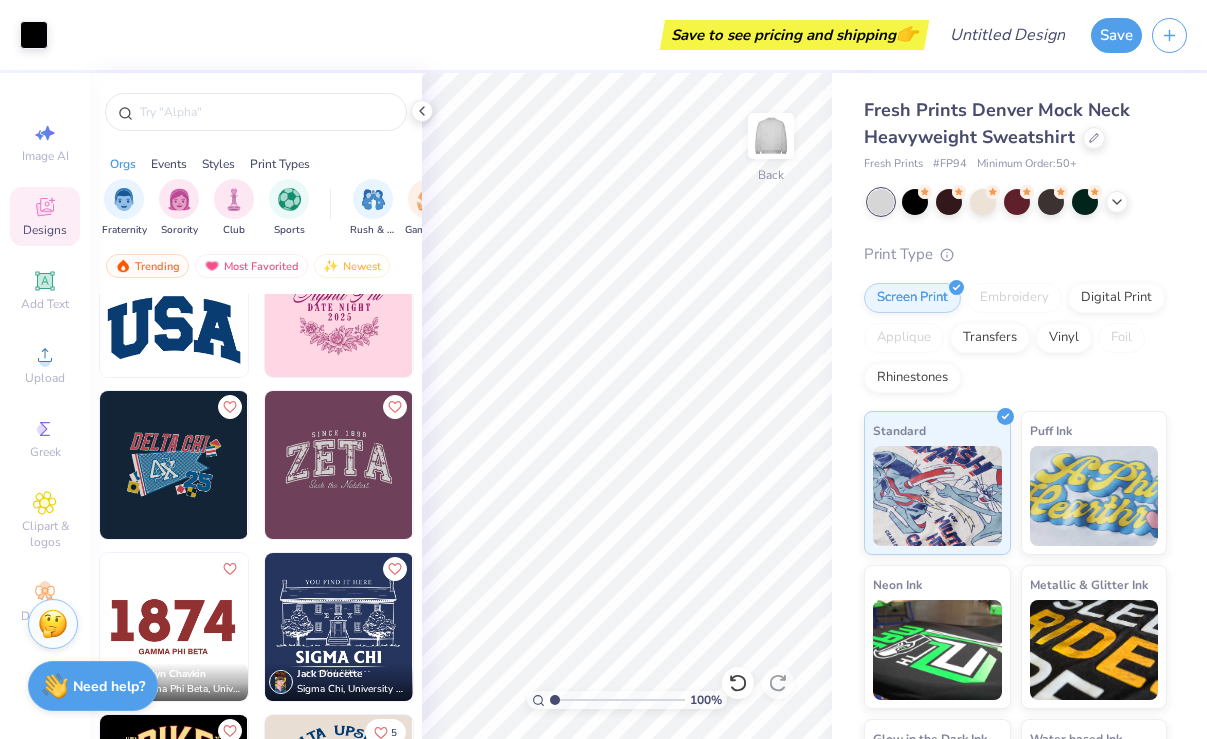 scroll, scrollTop: 238, scrollLeft: 0, axis: vertical 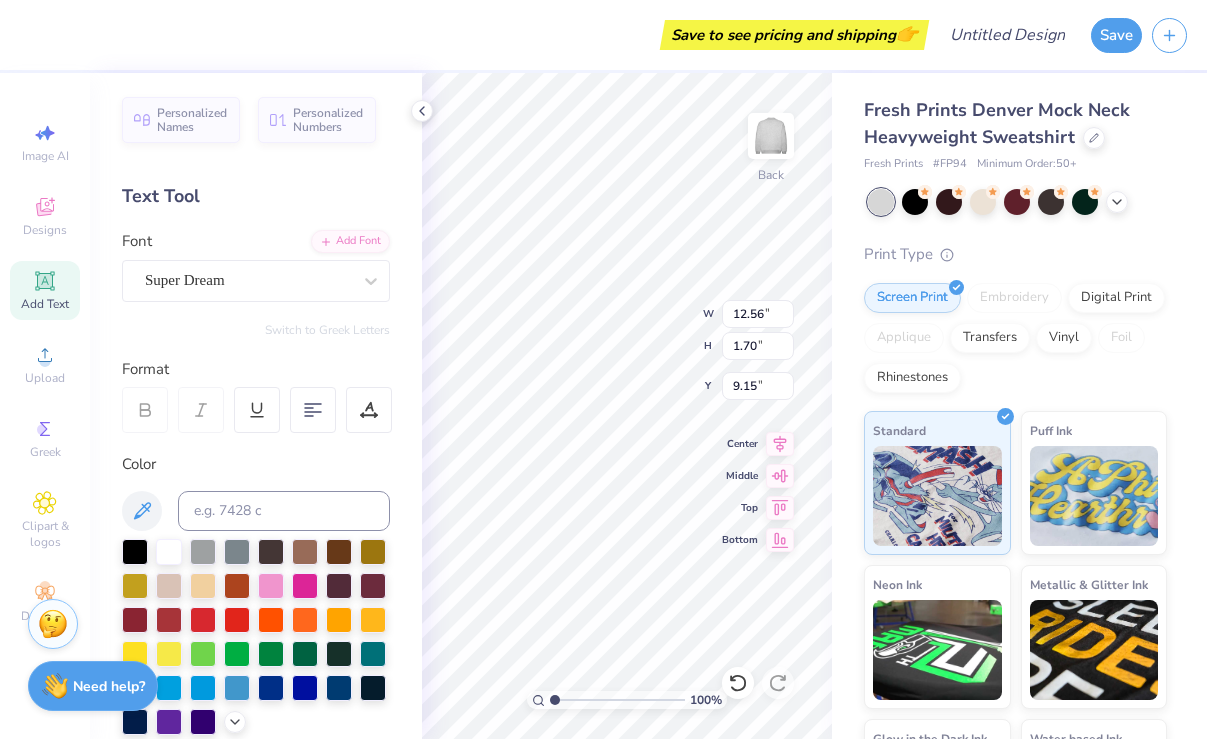 type on "1.85" 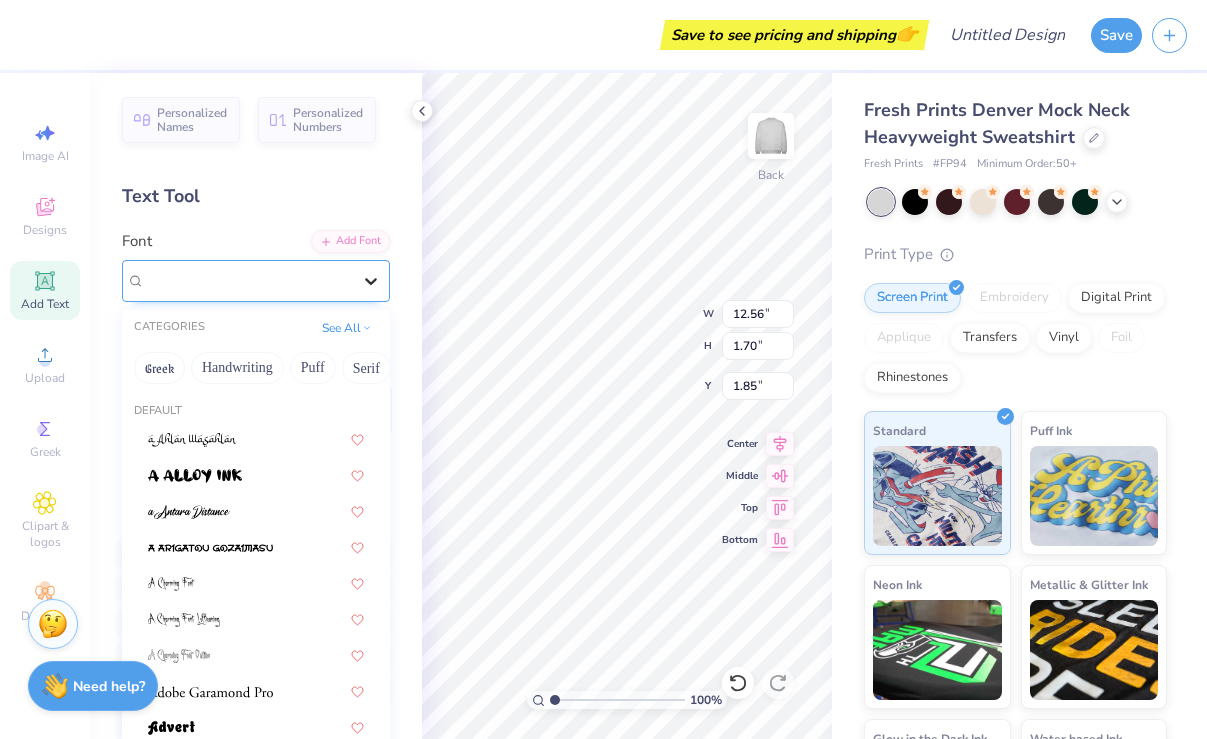click at bounding box center [371, 281] 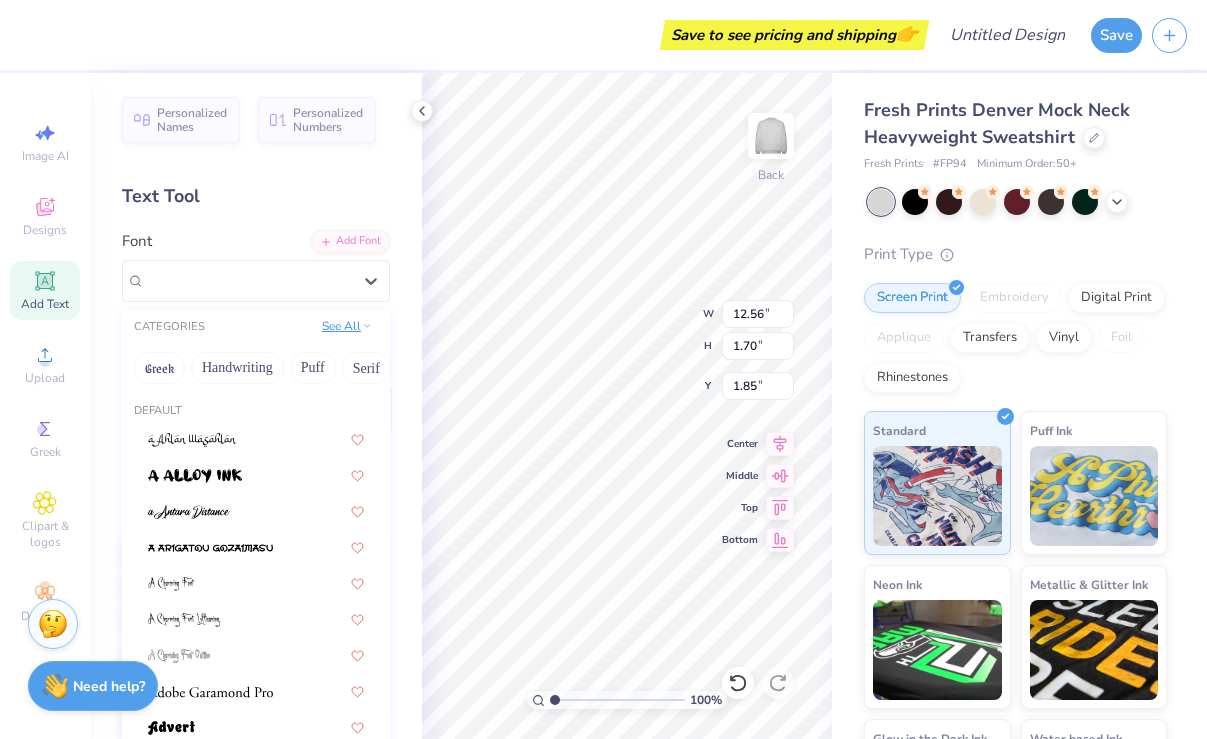 click on "See All" at bounding box center [347, 326] 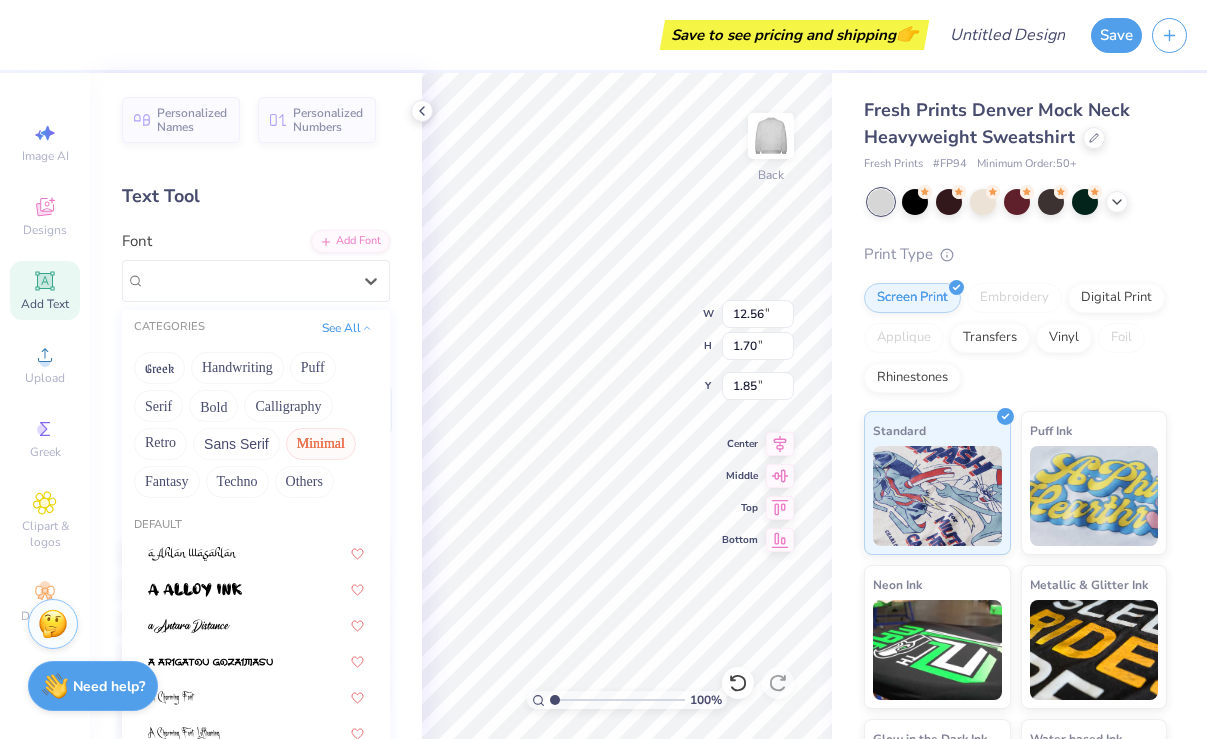 click on "Minimal" at bounding box center (321, 444) 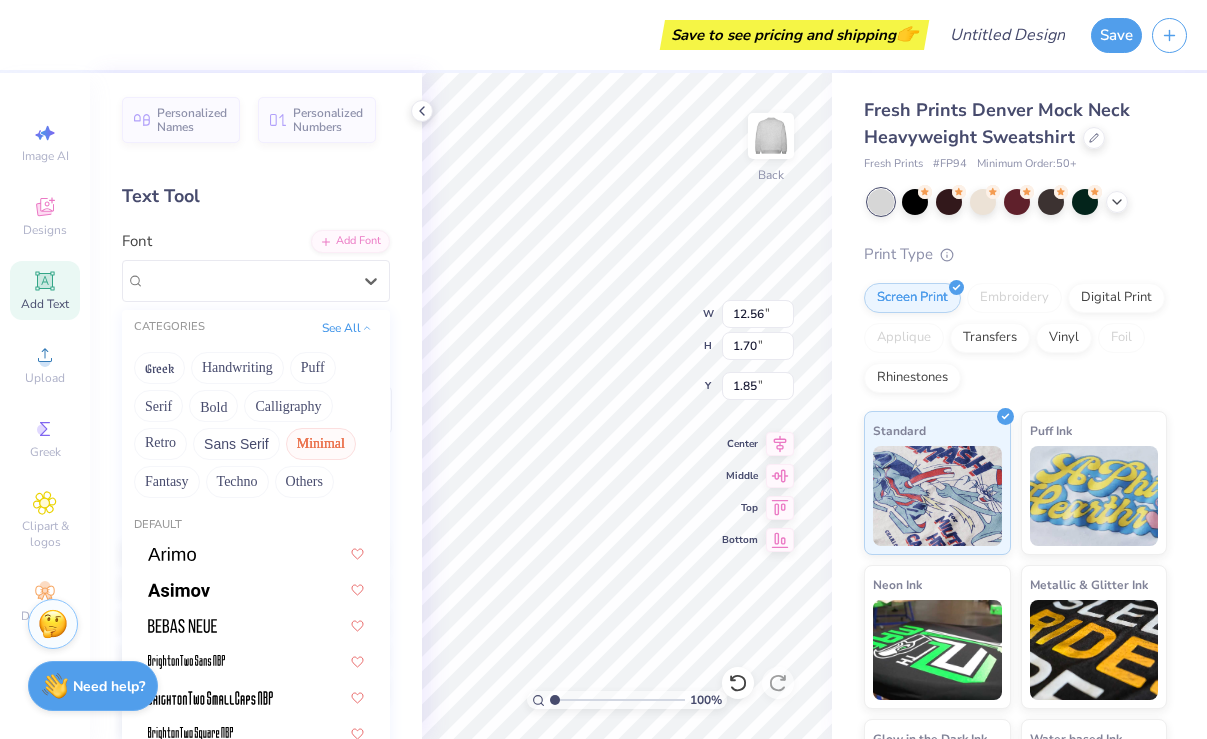 click on "Minimal" at bounding box center (321, 444) 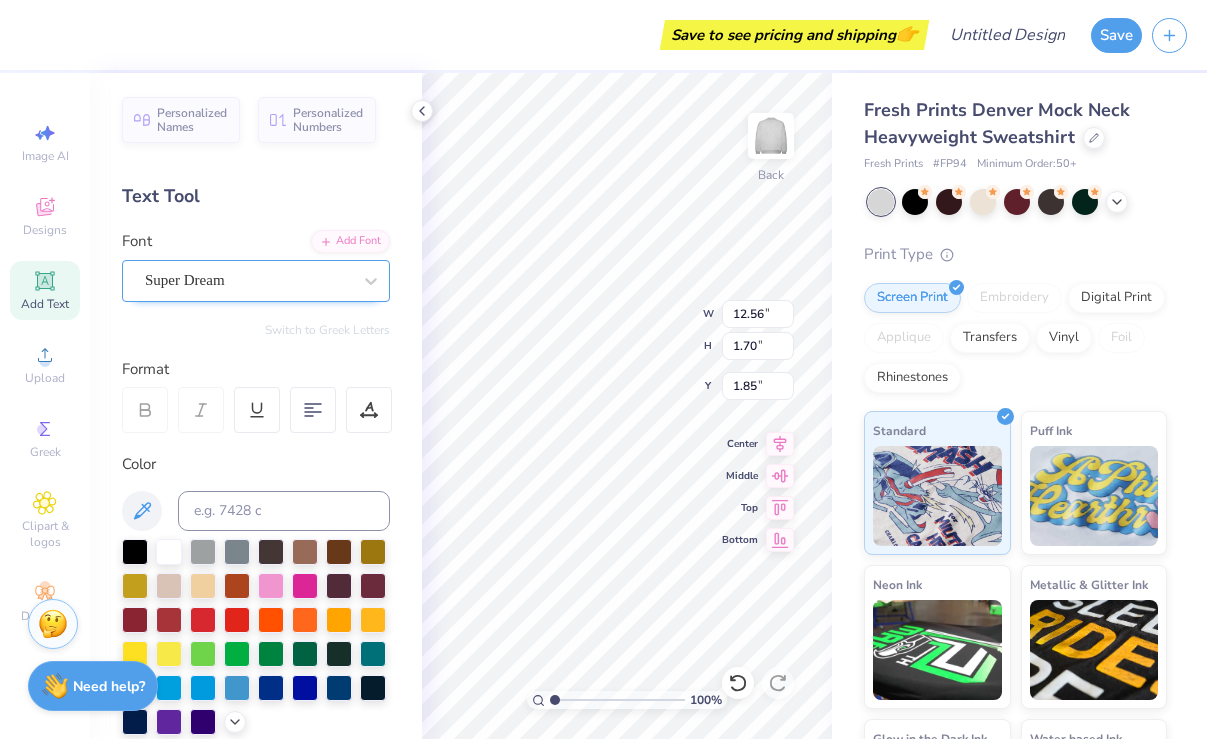 click on "Super Dream" at bounding box center (248, 280) 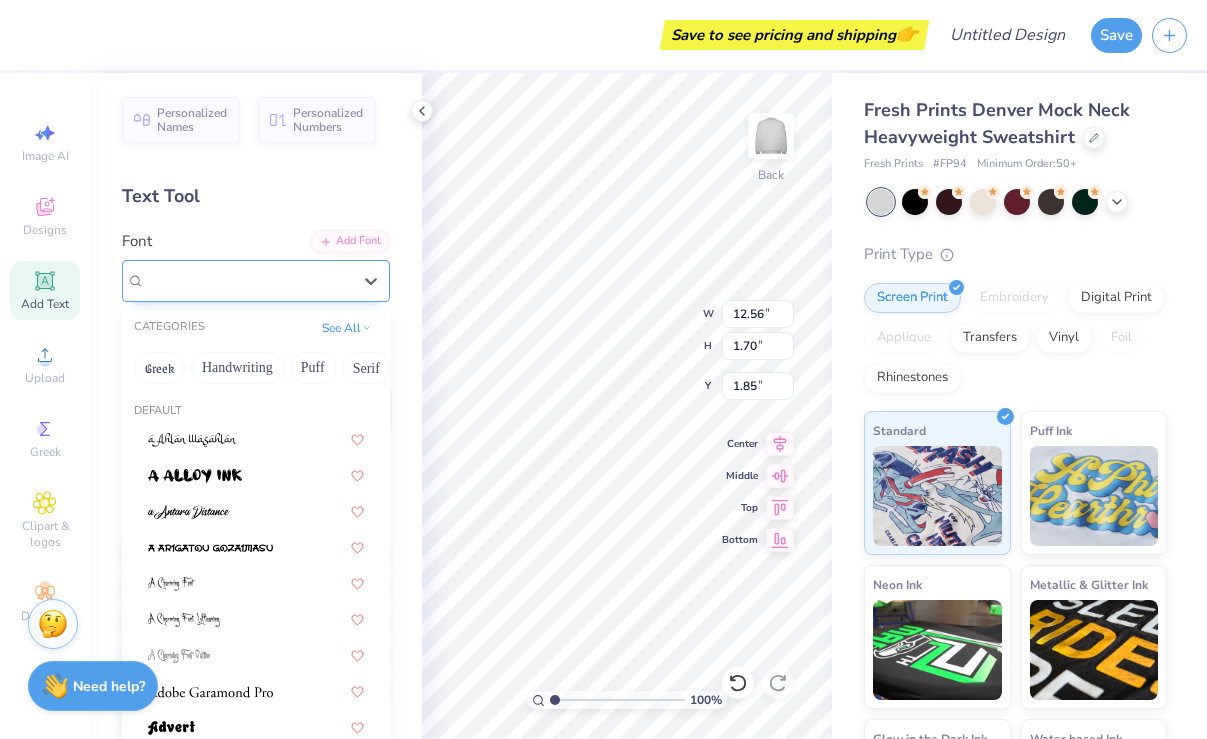 click on "Super Dream" at bounding box center [248, 280] 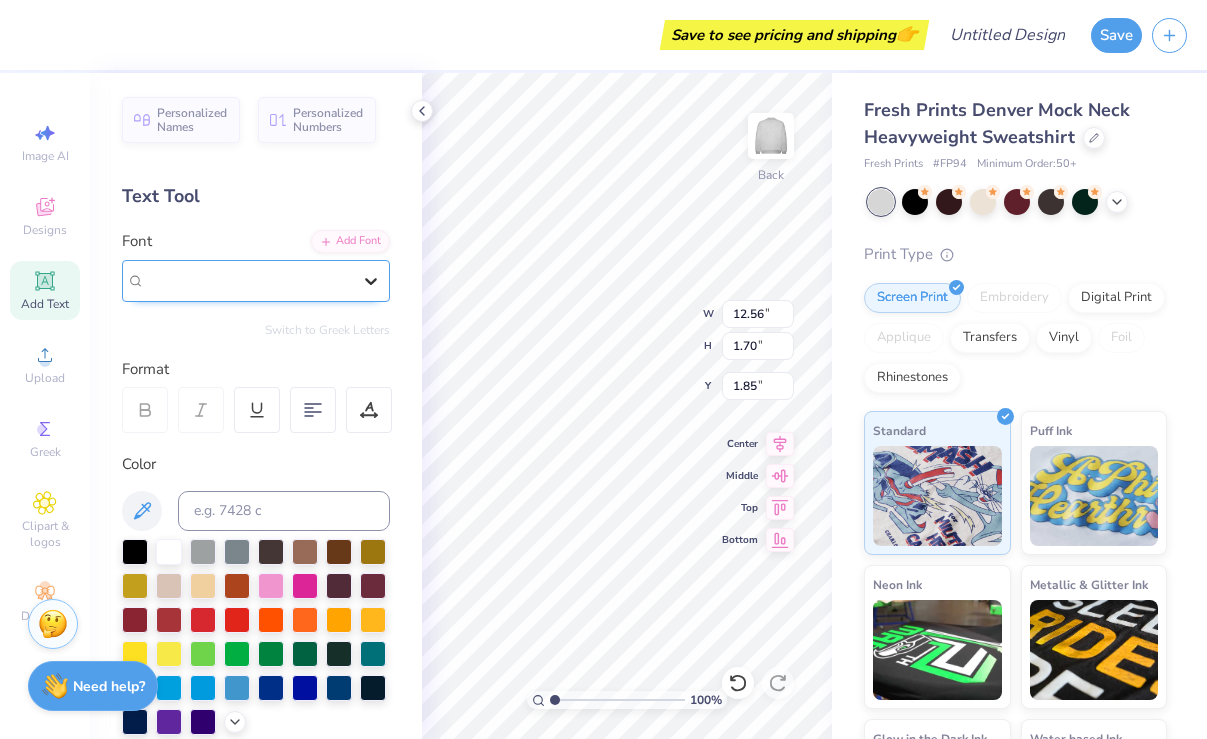 click at bounding box center [371, 281] 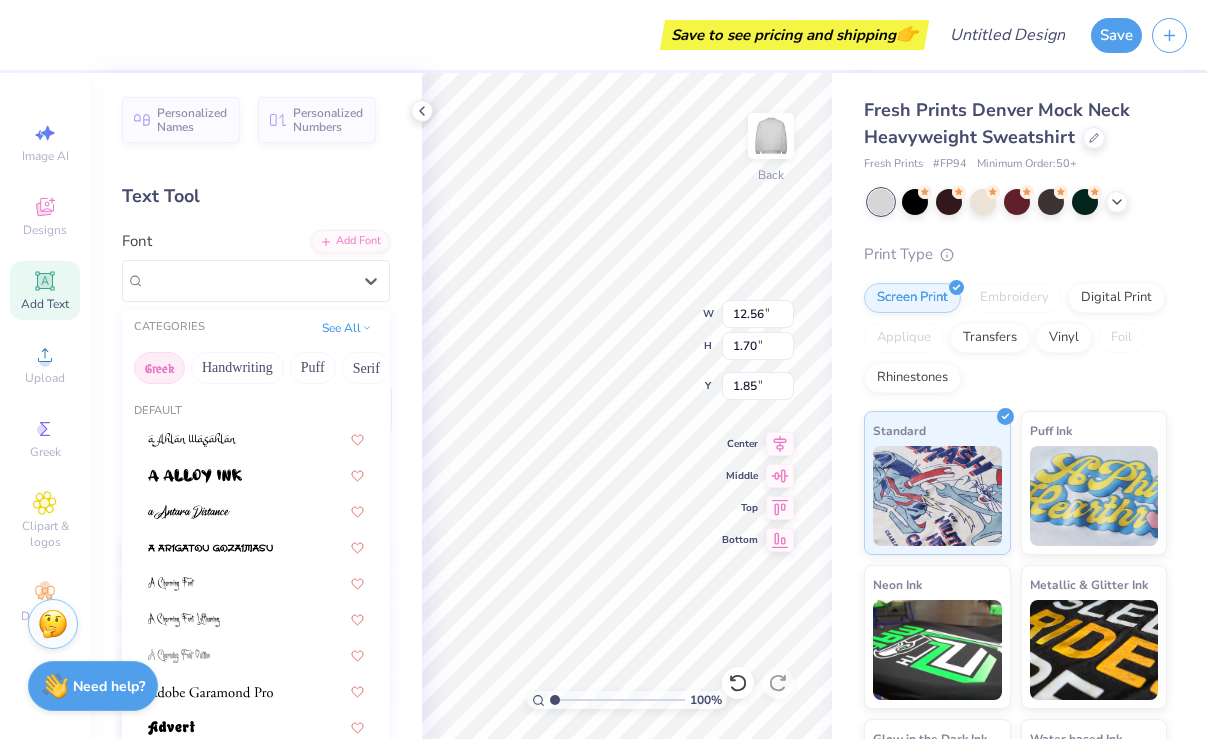 click on "Greek" at bounding box center (159, 368) 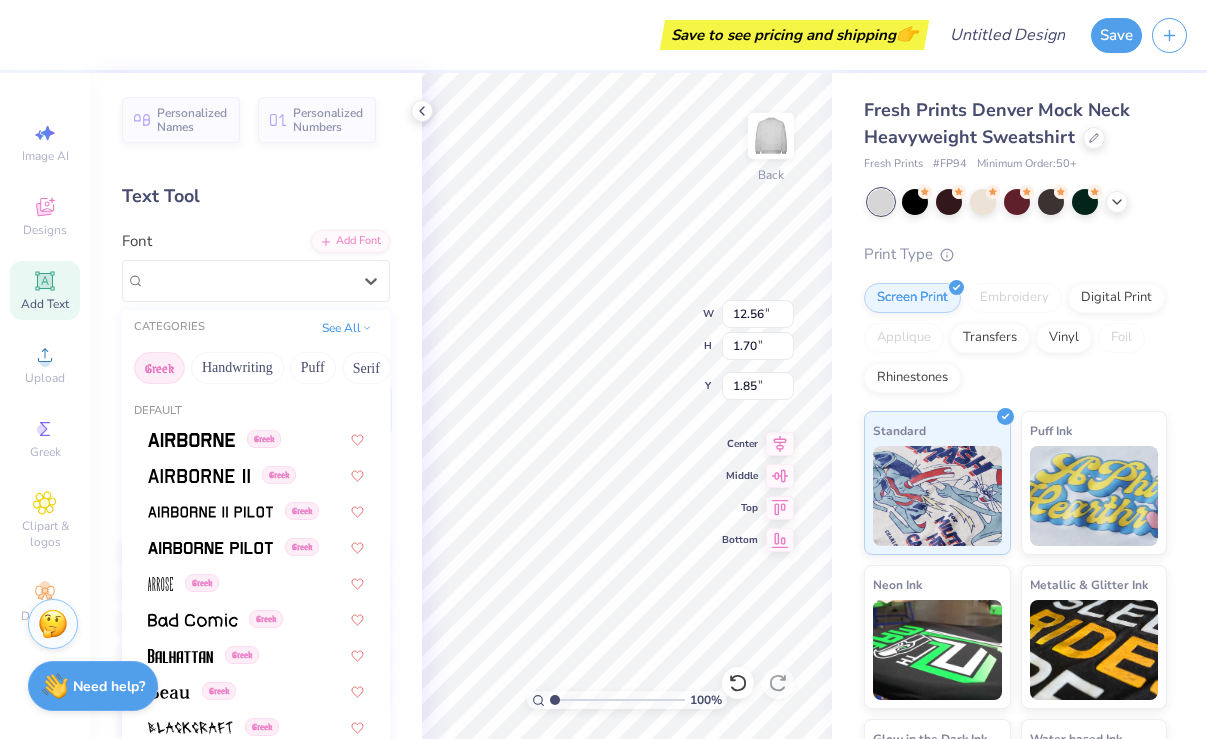 click on "Greek" at bounding box center [159, 368] 